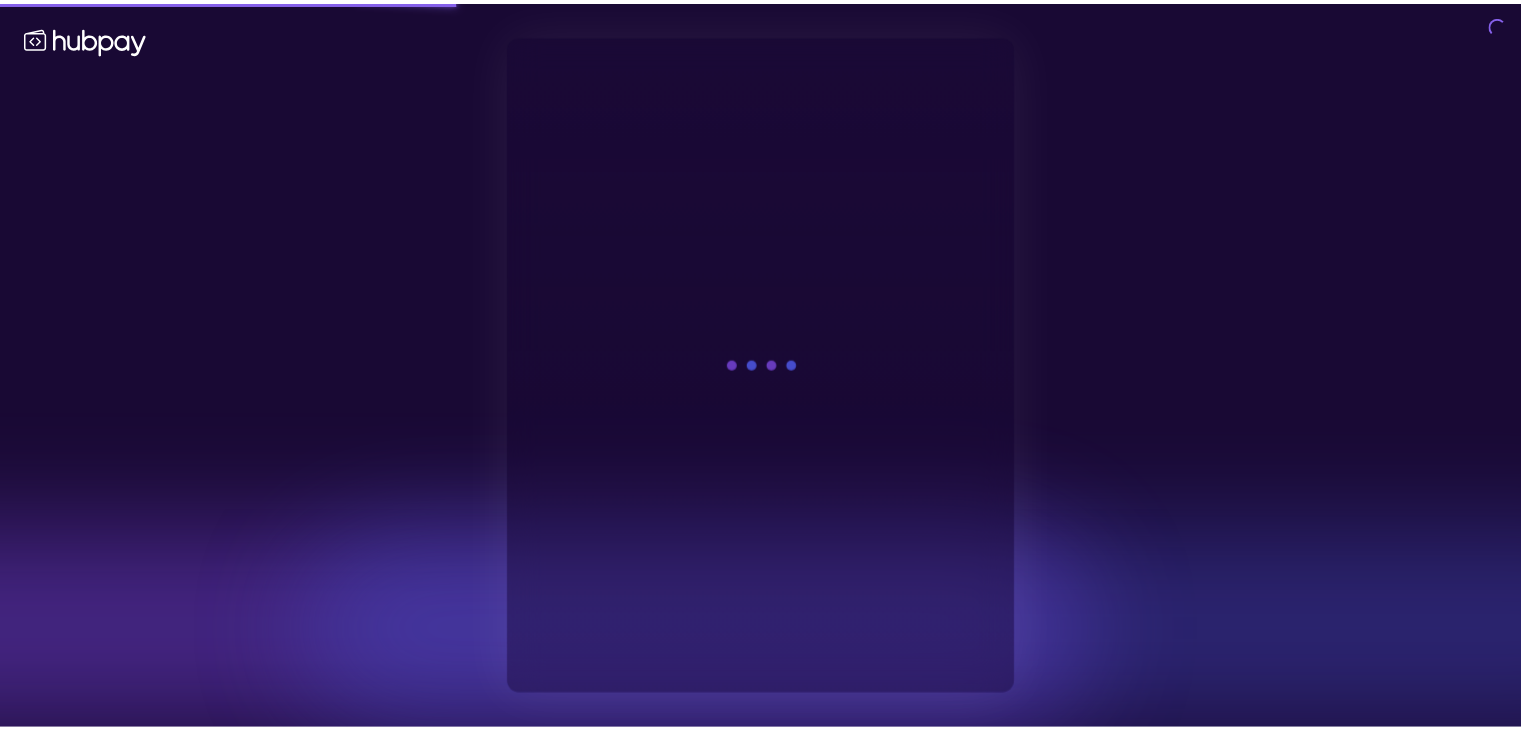 scroll, scrollTop: 0, scrollLeft: 0, axis: both 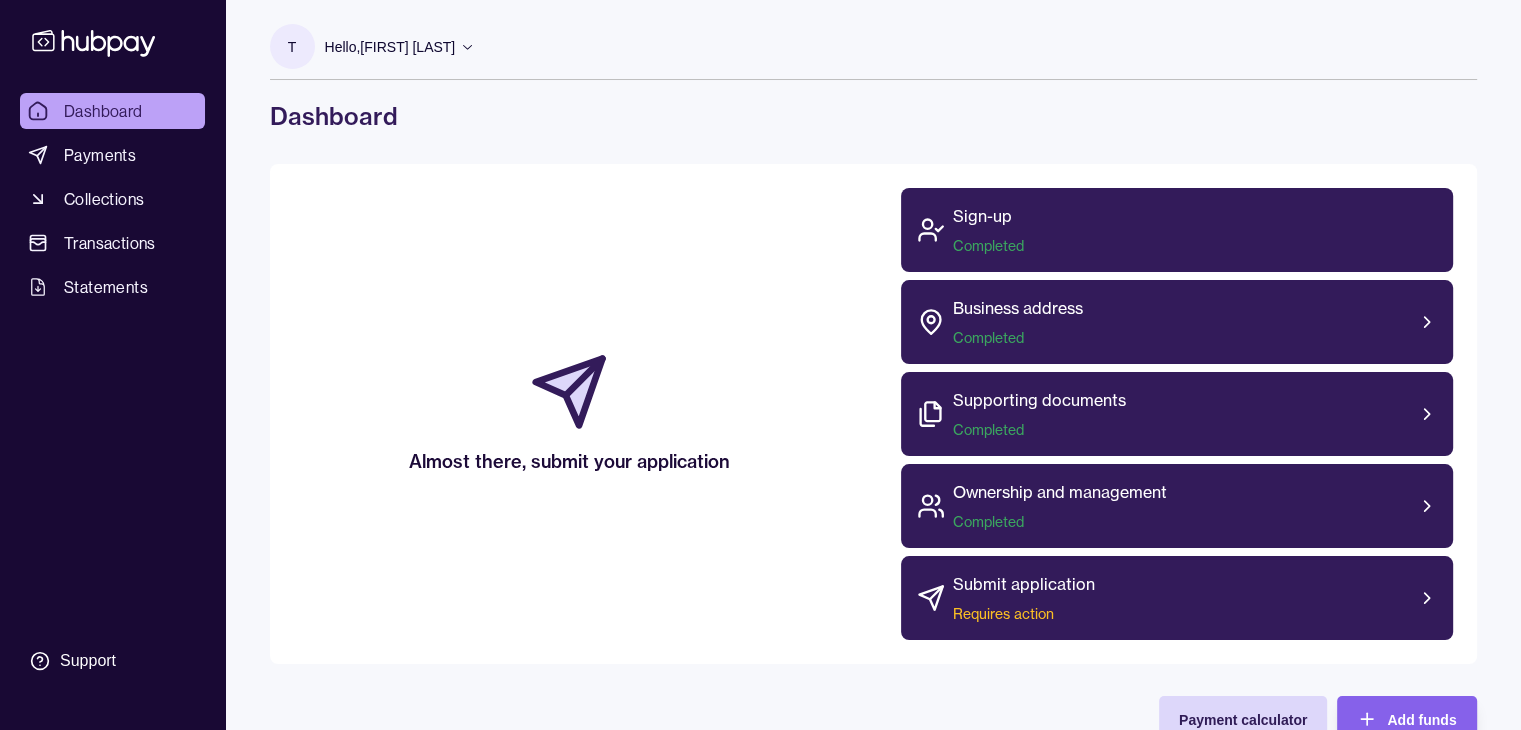 click on "T Hello,  T [FIRST] [LAST]  DCL Consulting LLC FZ  Account Terms and conditions Privacy policy Sign out Dashboard Almost there, submit your application Sign-up Completed Business address Completed Supporting documents Completed Ownership and management Completed Submit application Requires action Payment calculator Add funds AED 0.00 [ACCOUNT_NUMBER] Inactive Due AED 0.00 Incoming AED 0.00 Outgoing AED 0.00 Request new currencies Please wait a moment… * Rates are indicative and may vary Recent transactions See all Details Amount You have no recent transactions." at bounding box center (873, 653) 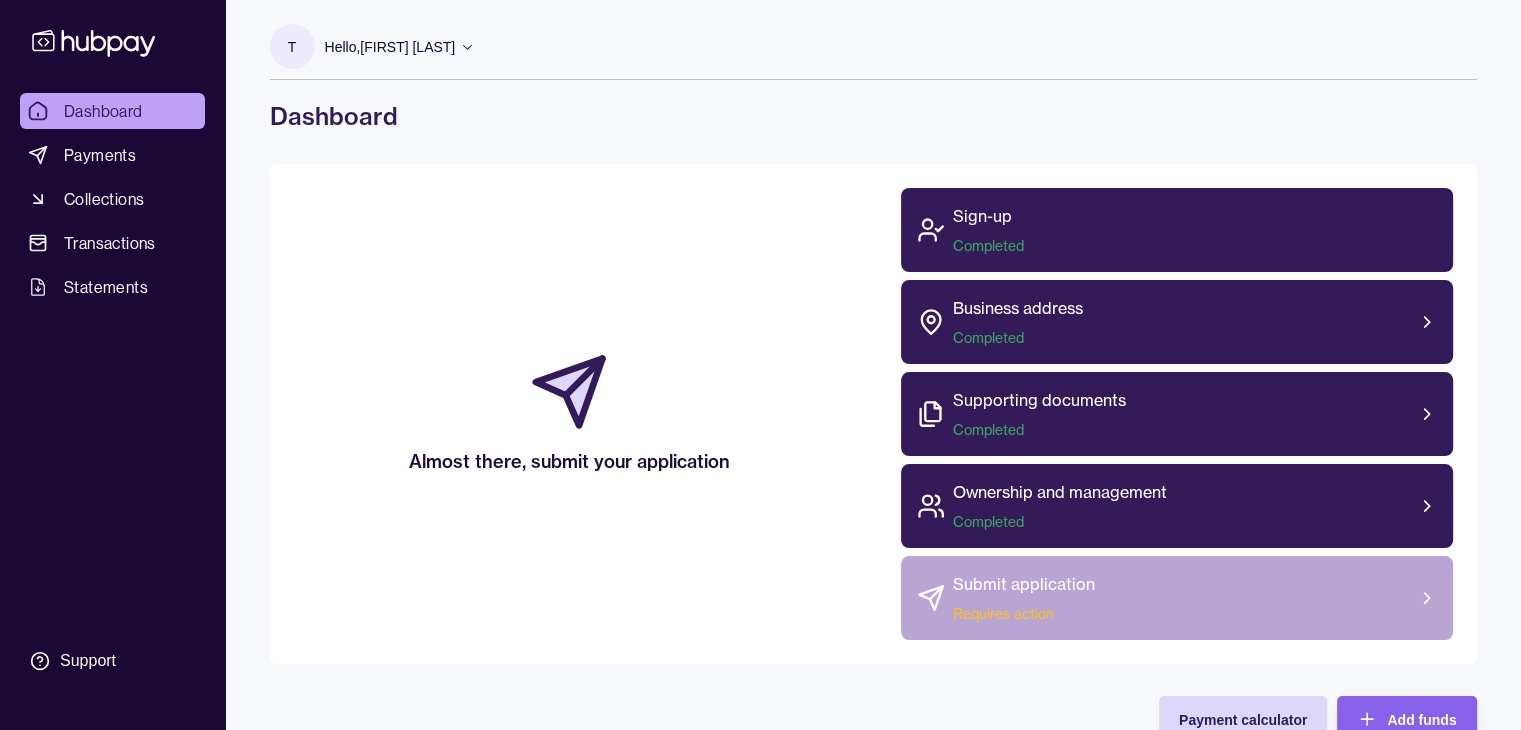 click on "Submit application Requires action" at bounding box center [1177, 598] 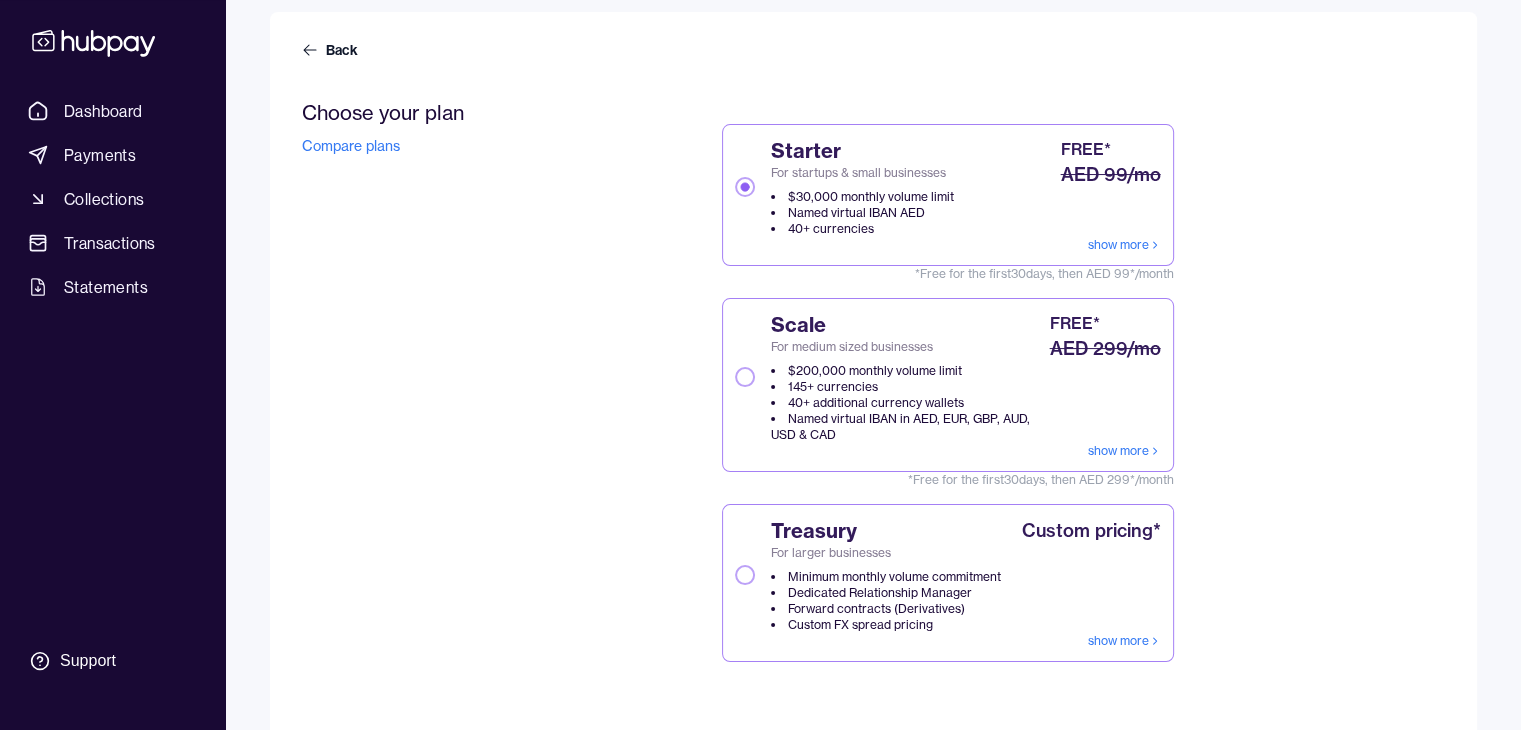 scroll, scrollTop: 200, scrollLeft: 0, axis: vertical 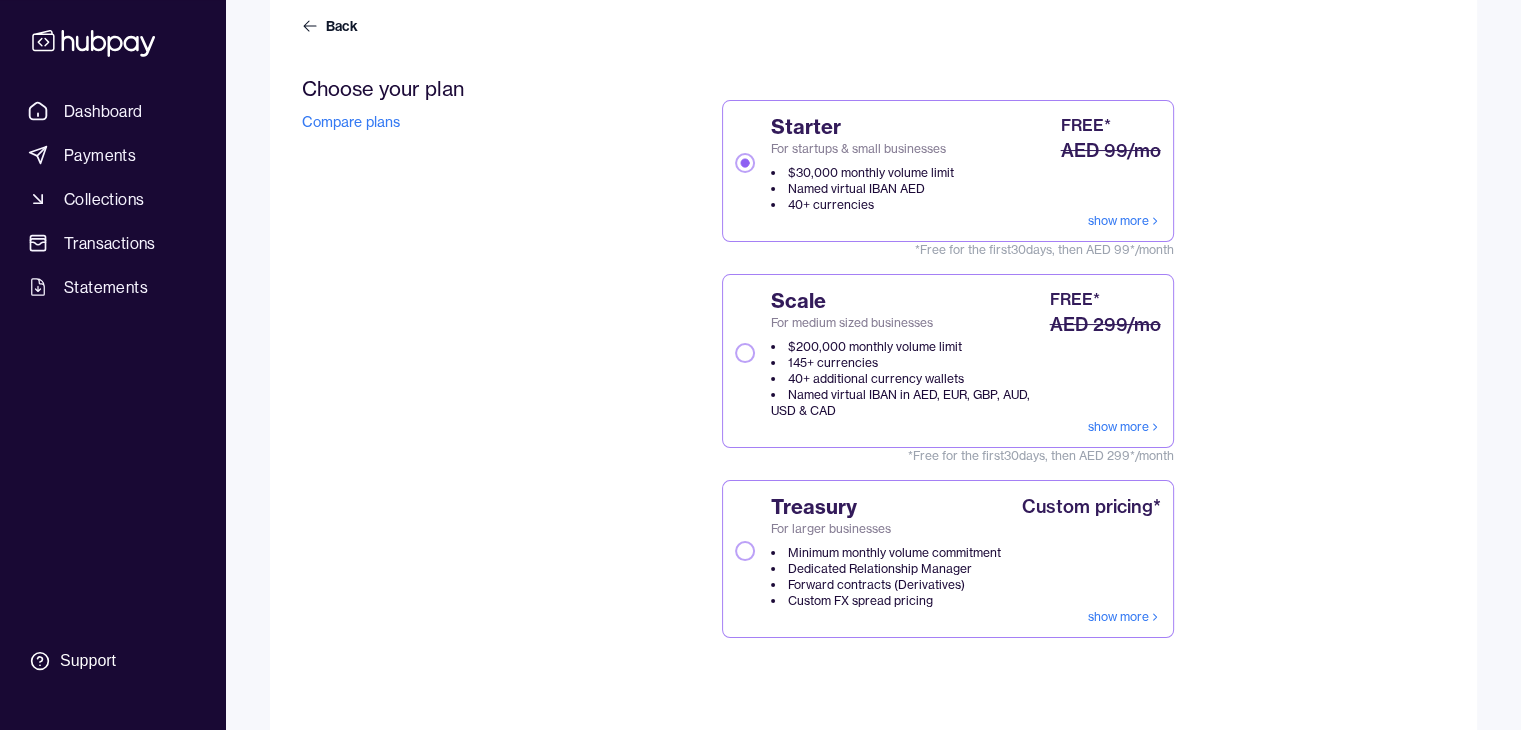 click on "Scale For medium sized businesses $200,000 monthly volume limit 145+ currencies 40+ additional currency wallets Named virtual IBAN in AED, EUR, GBP, AUD, USD & CAD FREE* AED 299/mo show more" at bounding box center [745, 353] 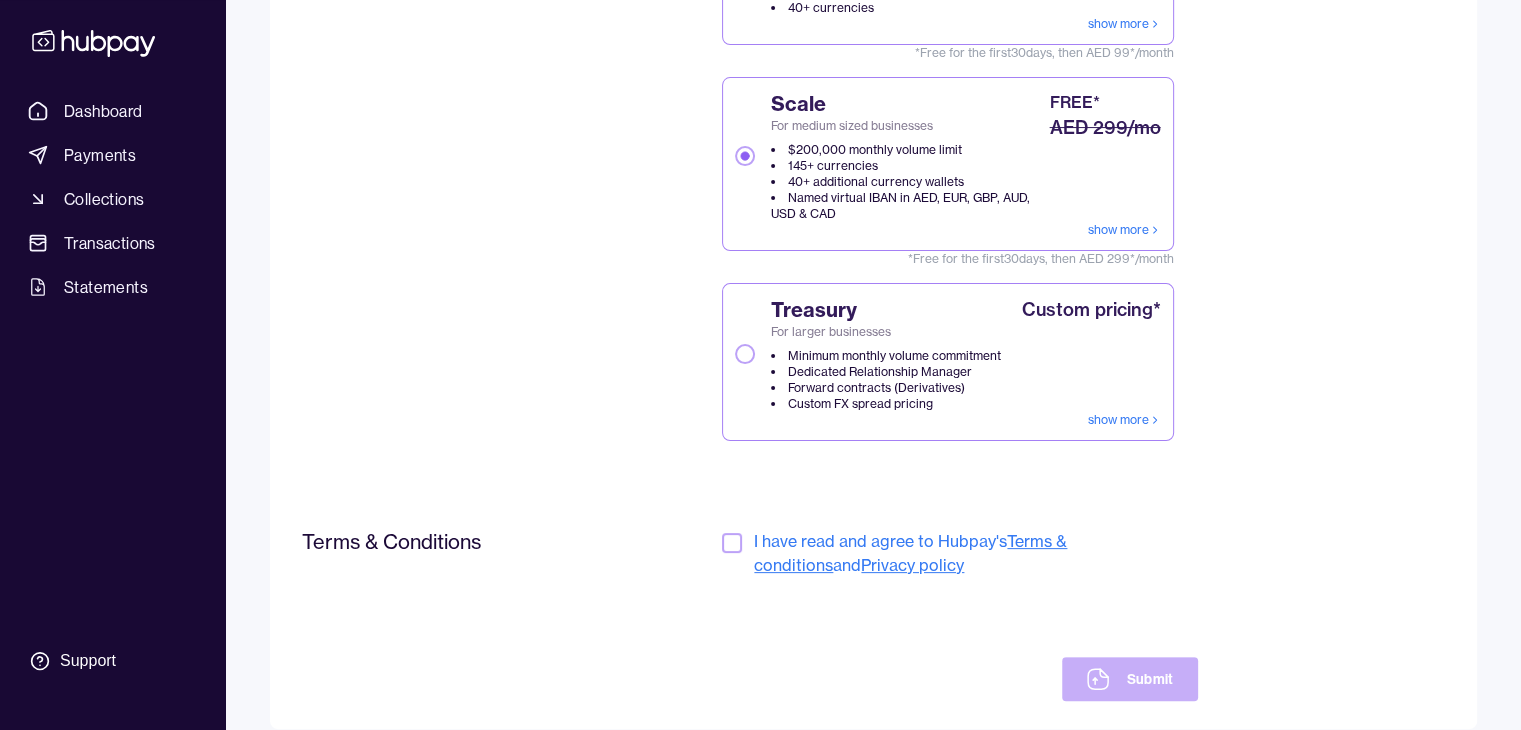 scroll, scrollTop: 400, scrollLeft: 0, axis: vertical 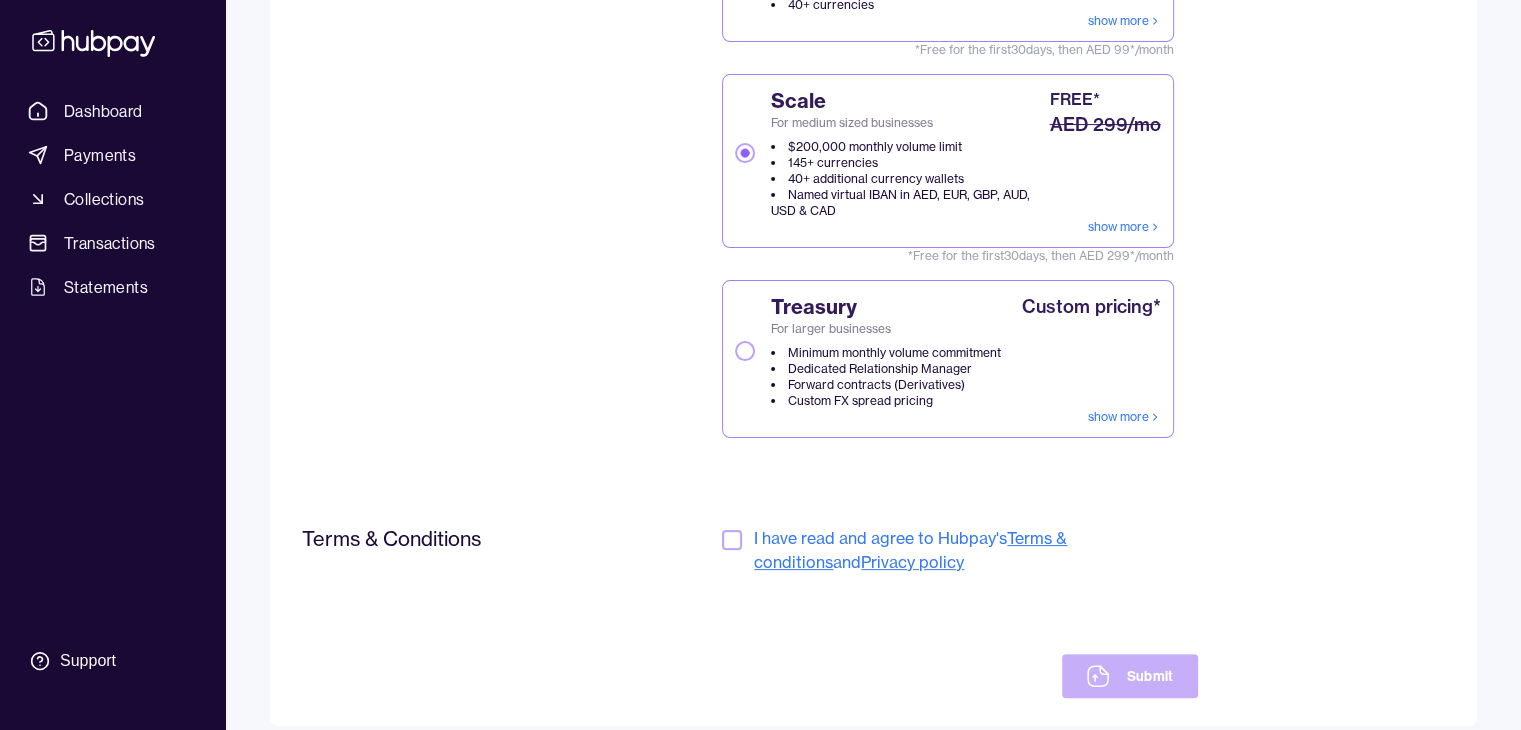 click at bounding box center (734, 550) 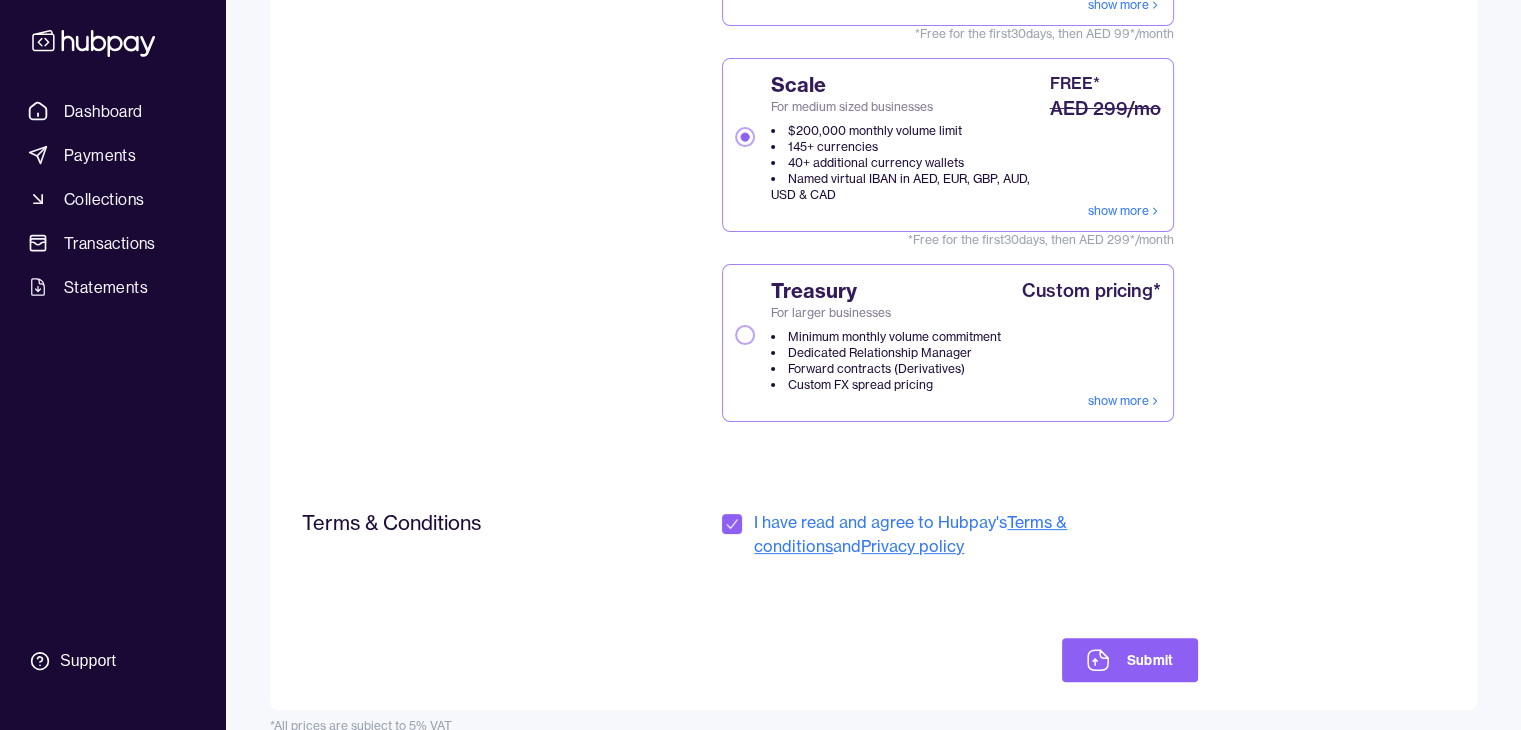 scroll, scrollTop: 443, scrollLeft: 0, axis: vertical 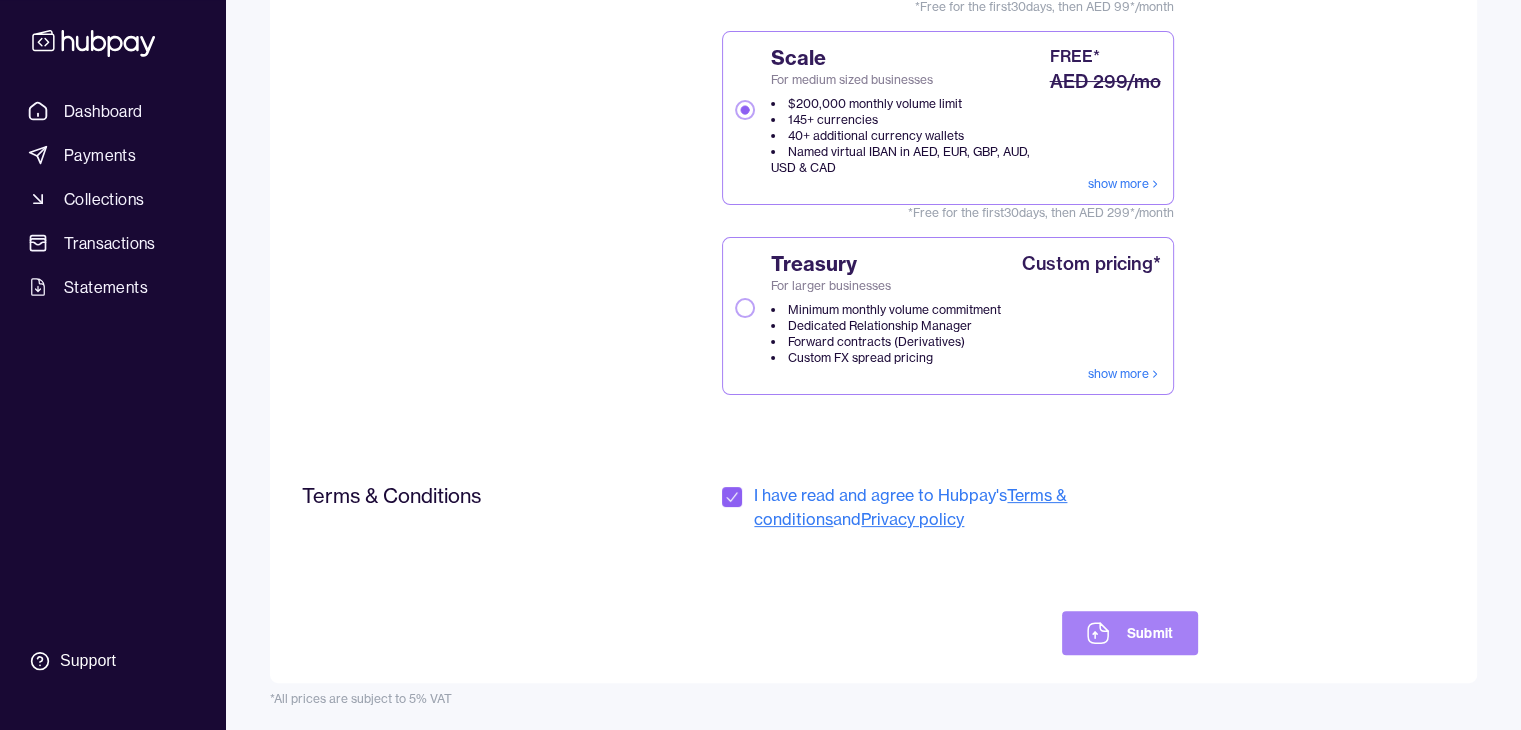 click on "Submit" at bounding box center (1129, 633) 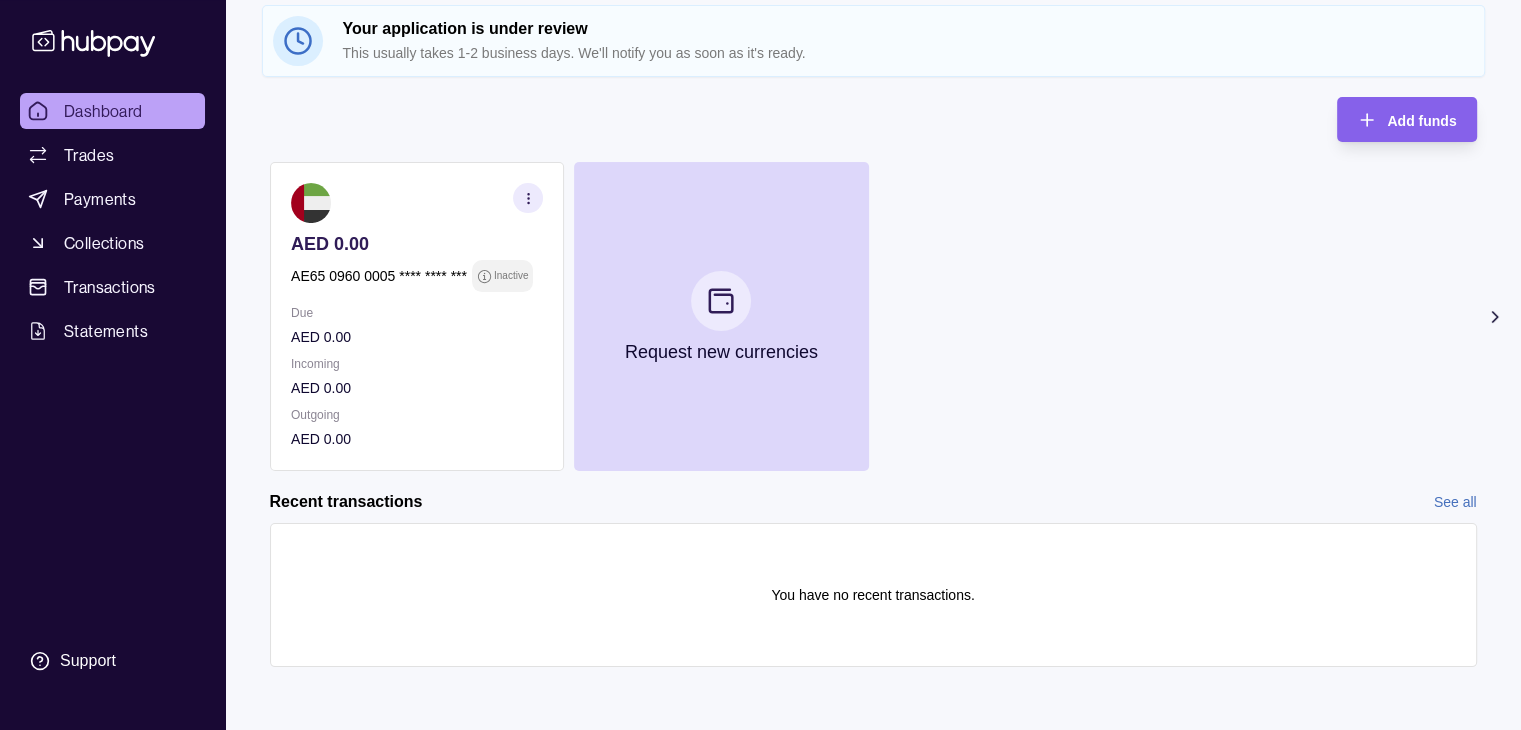 click on "AED 0.00" at bounding box center (417, 439) 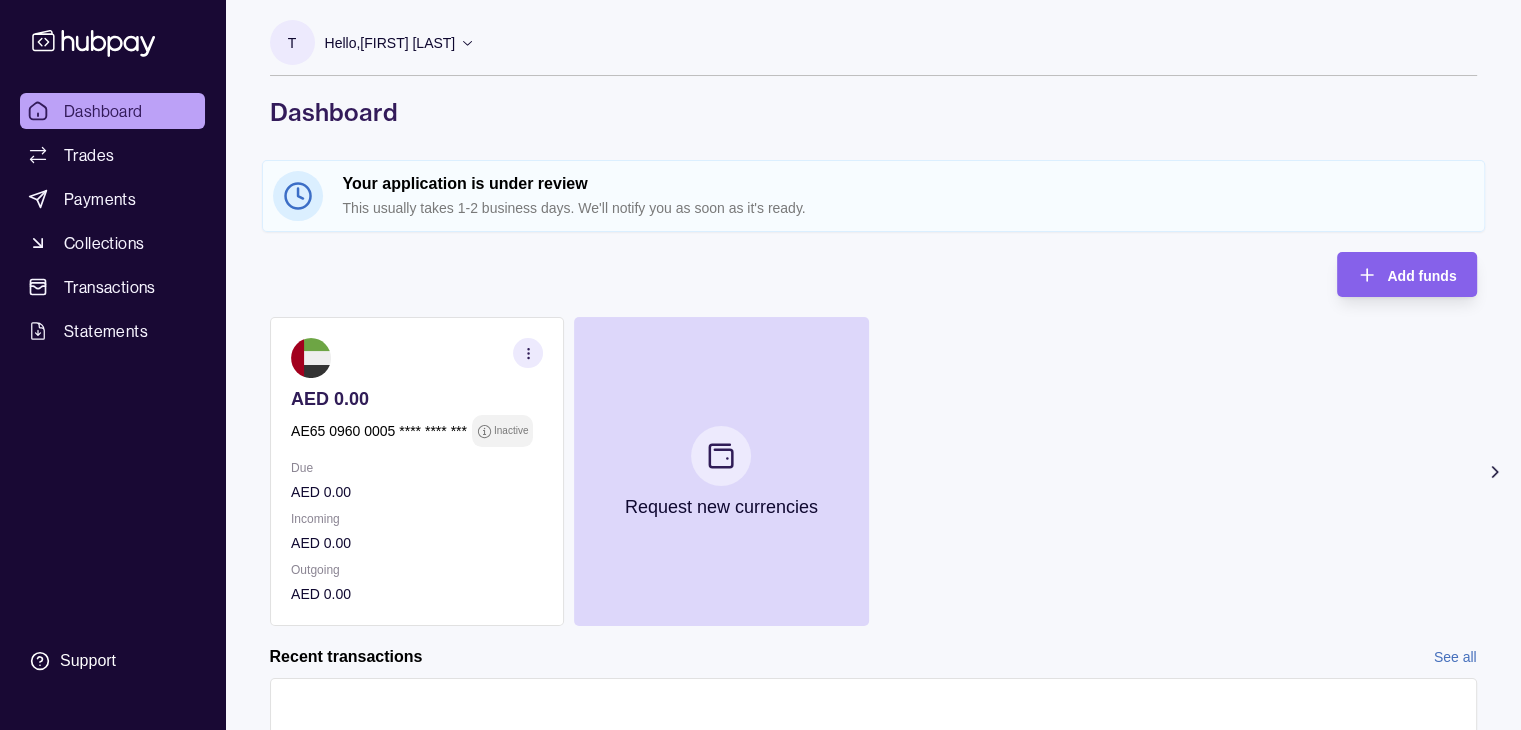 scroll, scrollTop: 0, scrollLeft: 0, axis: both 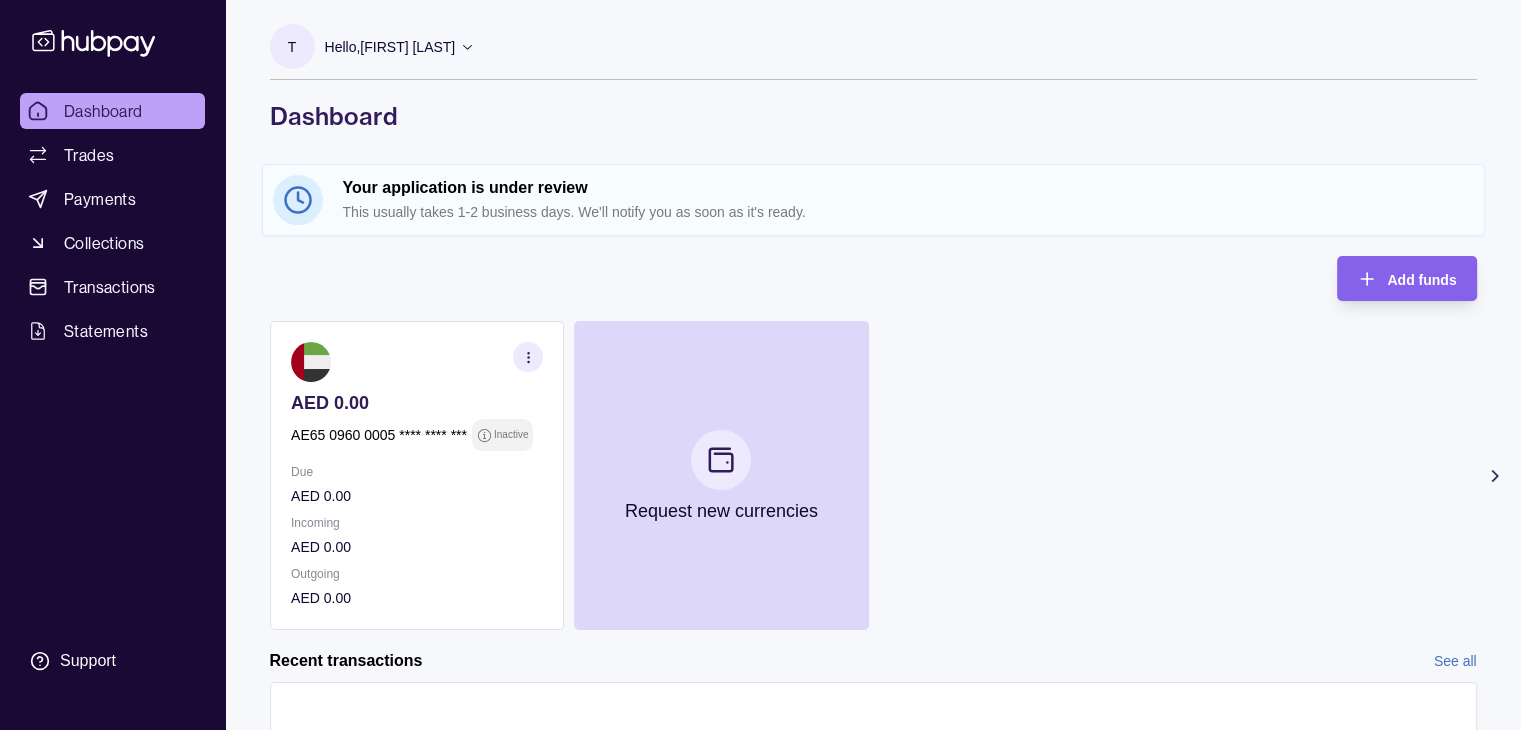 click on "Your application is under review This usually takes 1-2 business days. We'll notify you as soon as it's ready." at bounding box center [873, 200] 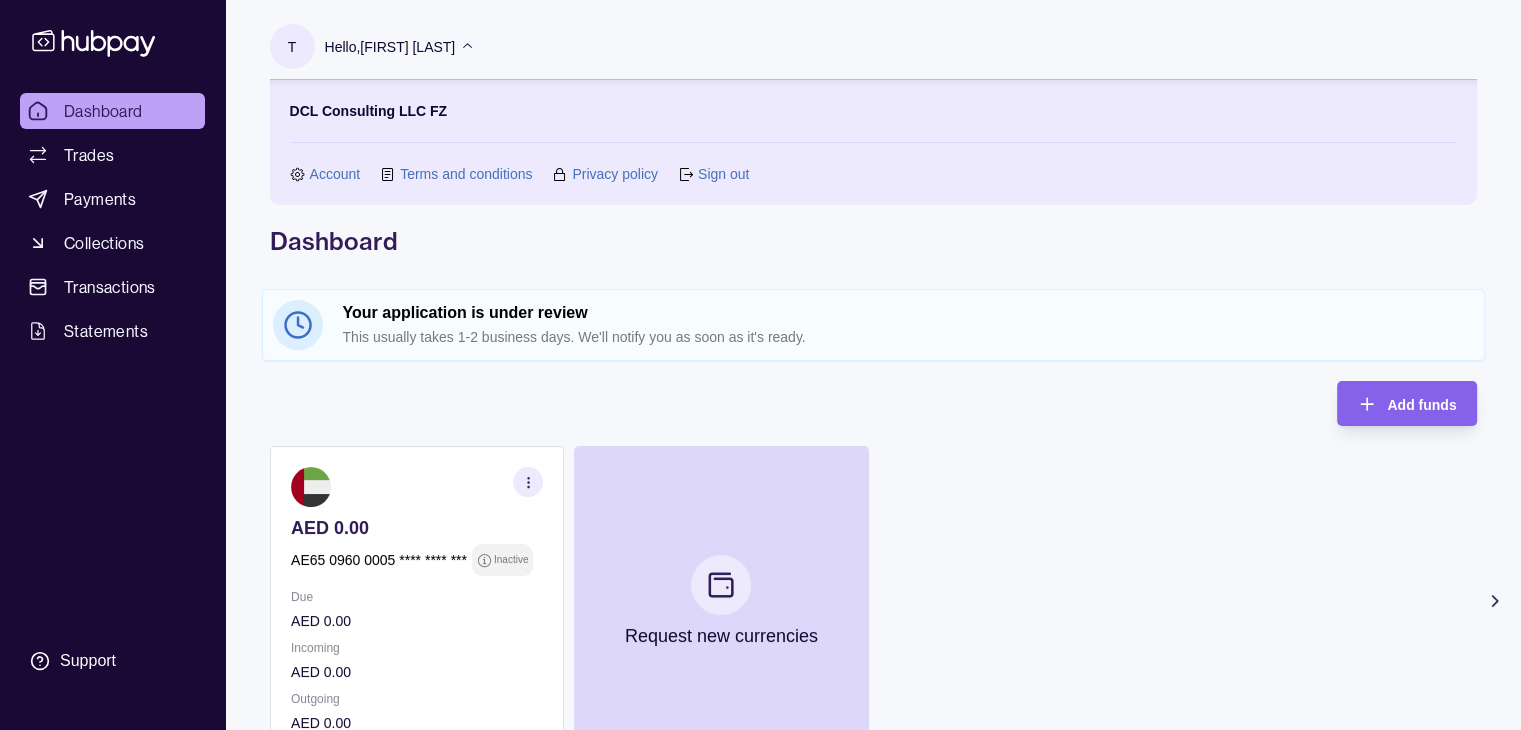 click on "Account" at bounding box center [335, 174] 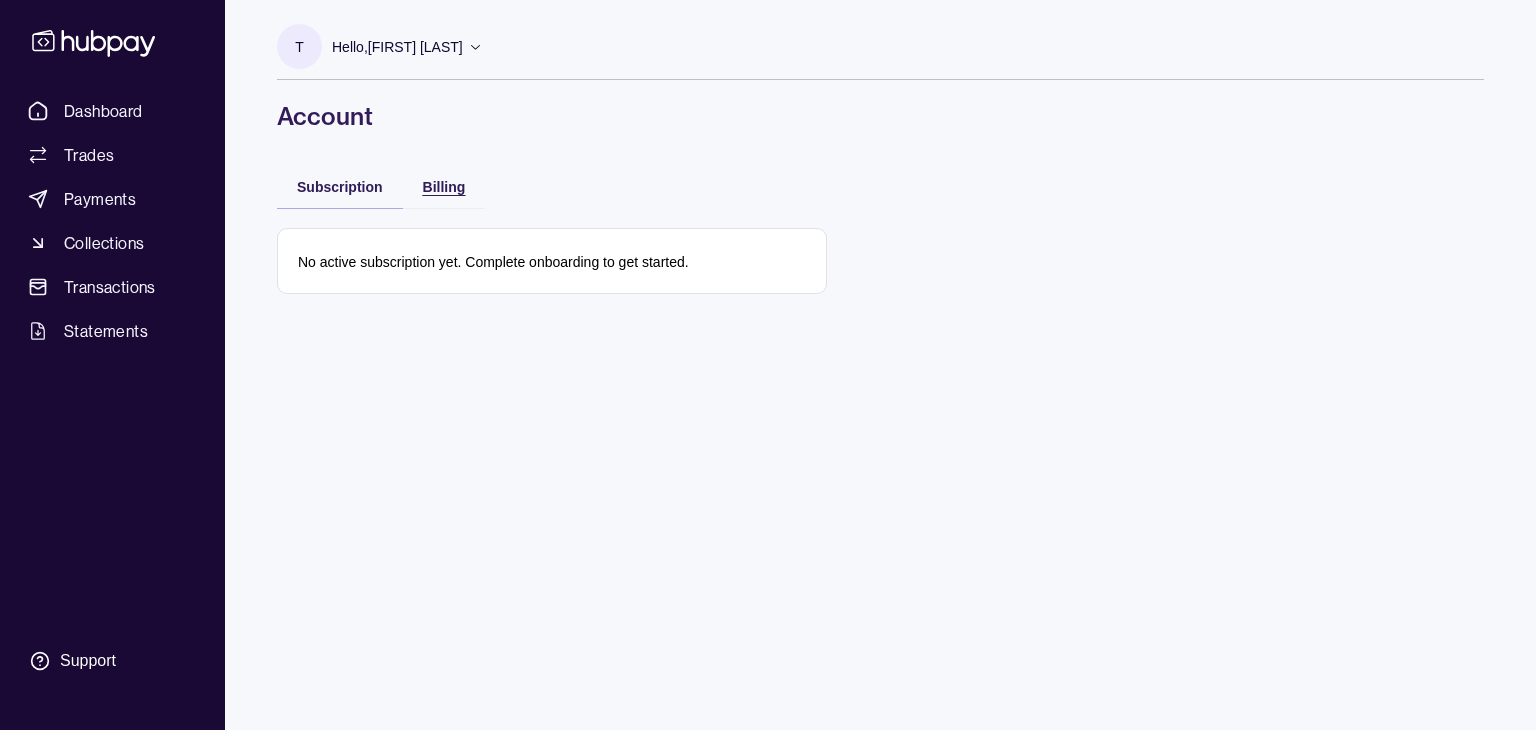 click on "Billing" at bounding box center (444, 187) 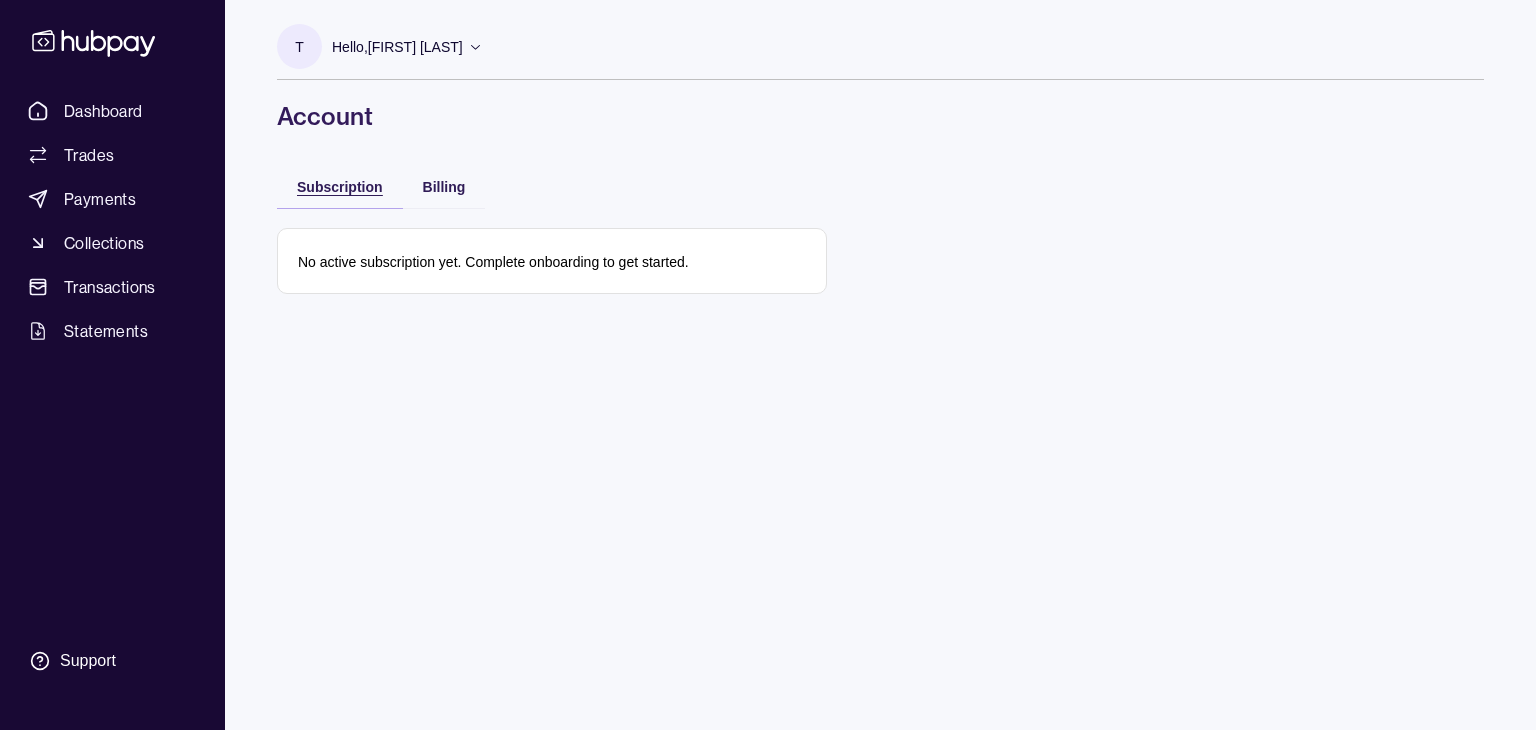 click on "Subscription" at bounding box center [340, 187] 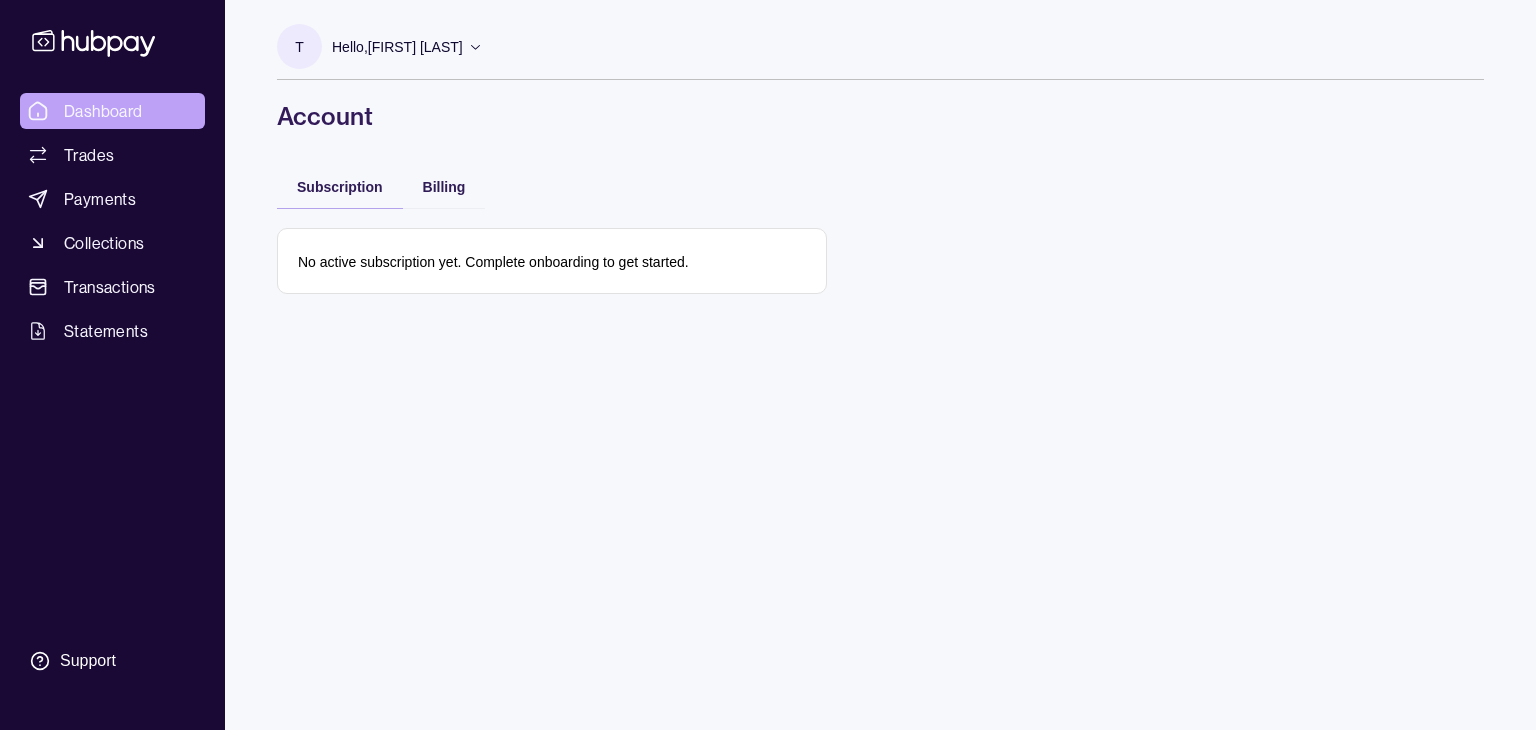 click on "Dashboard" at bounding box center (112, 111) 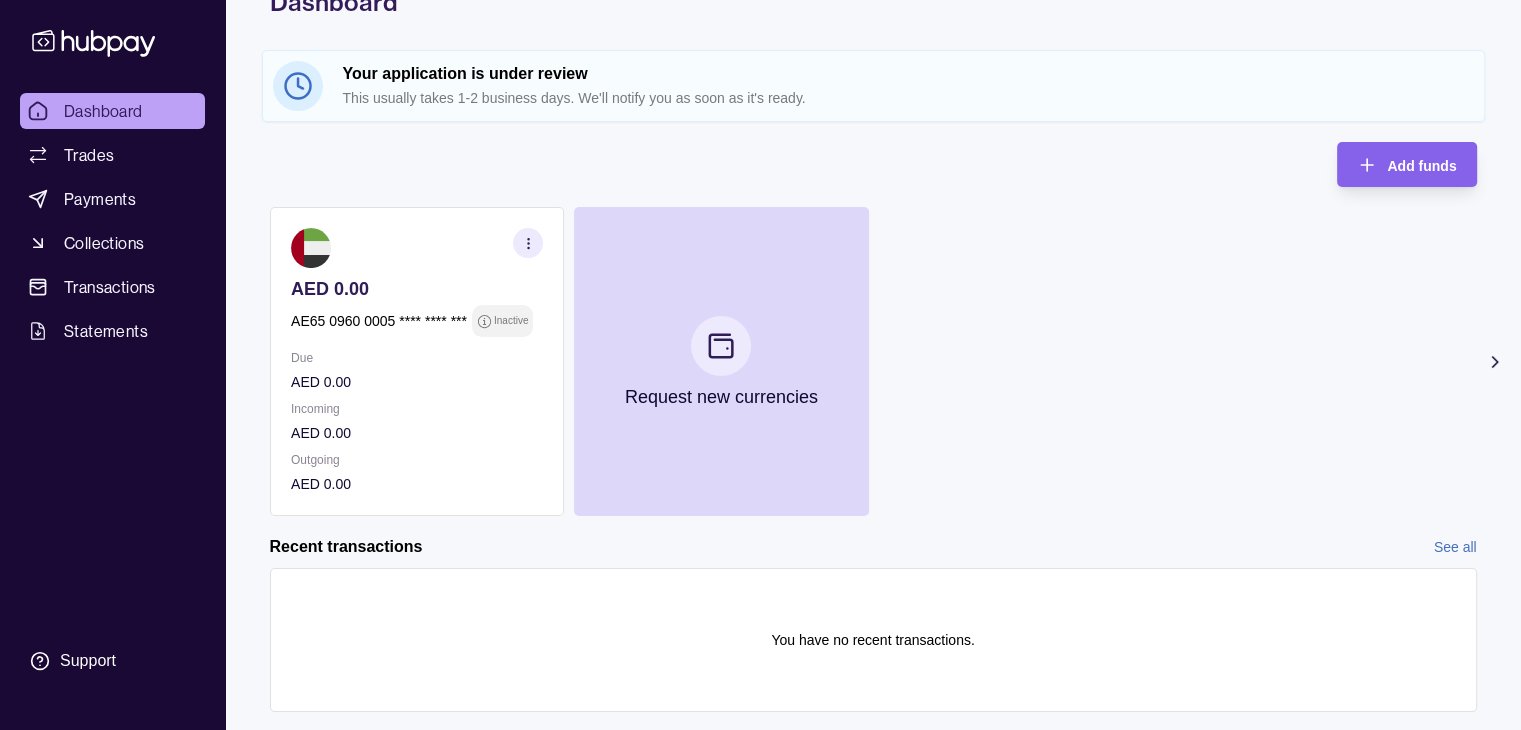 scroll, scrollTop: 159, scrollLeft: 0, axis: vertical 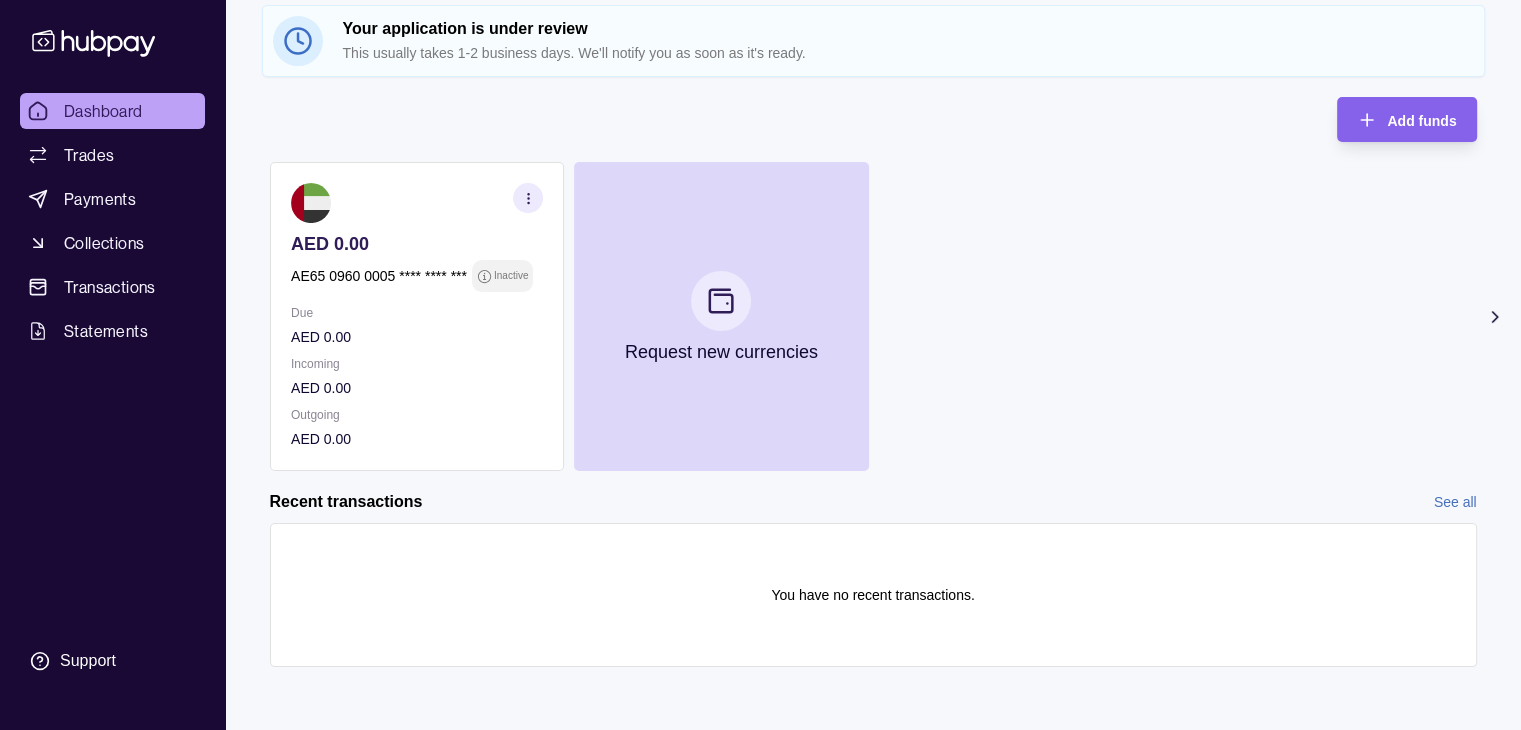 click 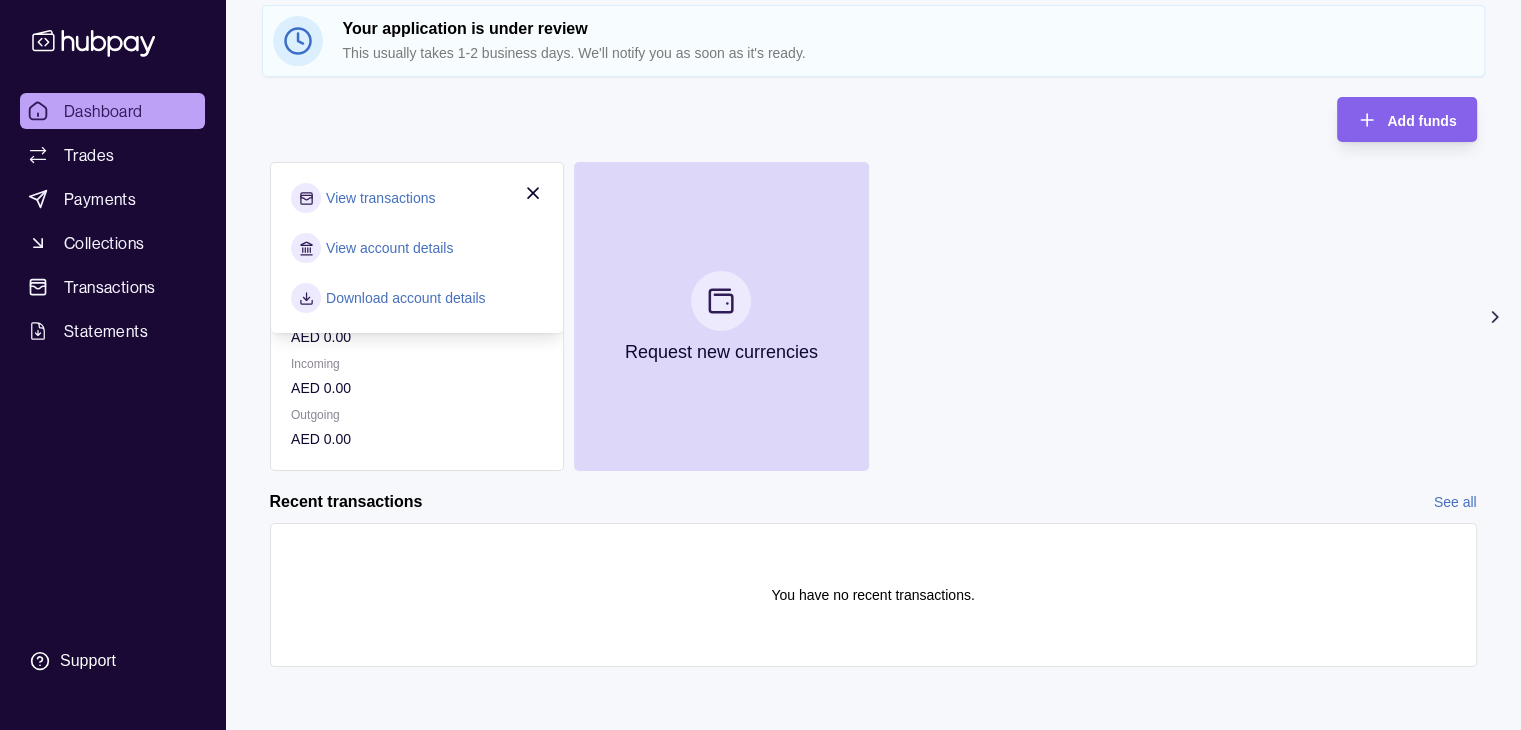 click on "AED 0.00 [ACCOUNT_NUMBER] Inactive Due AED 0.00 Incoming AED 0.00 Outgoing AED 0.00 Request new currencies" at bounding box center [873, 316] 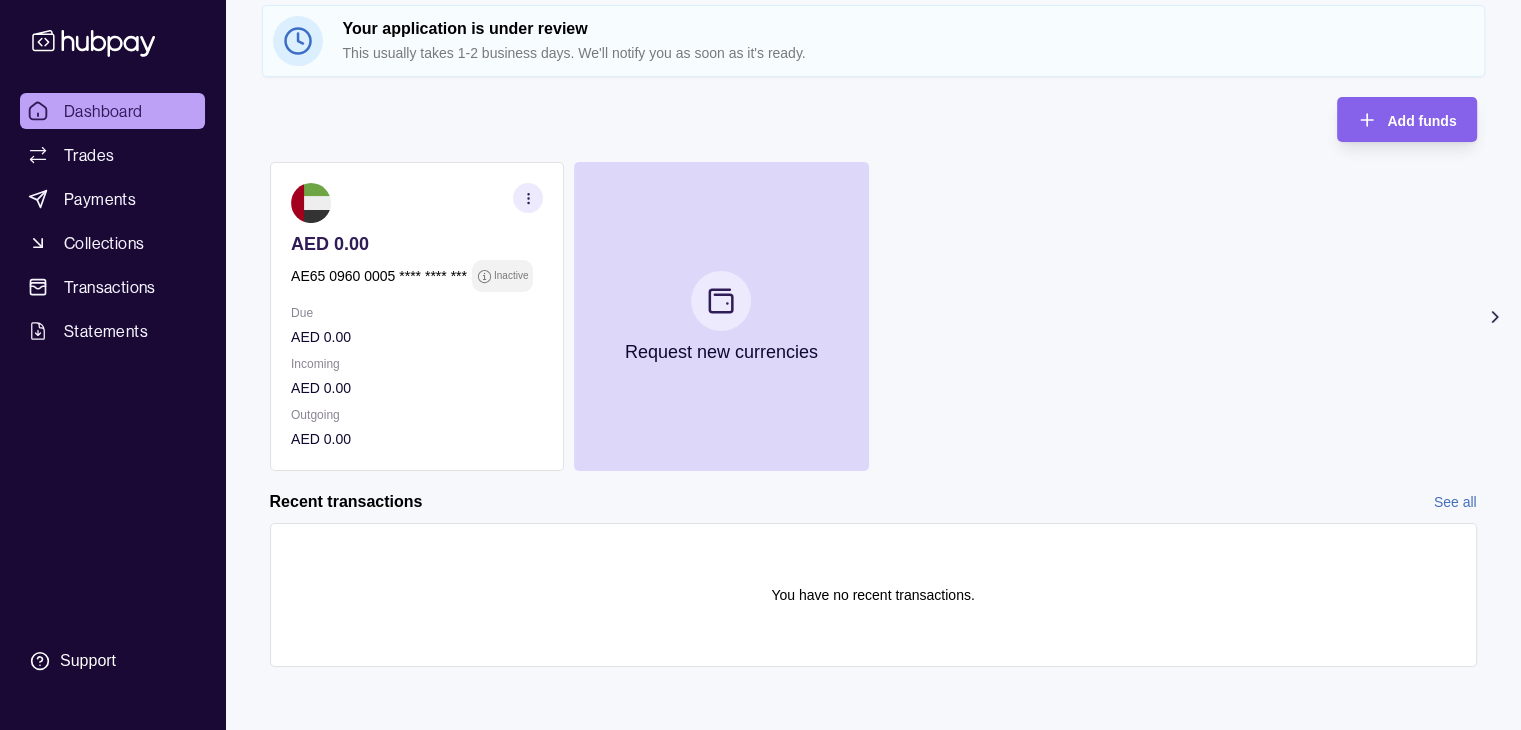 click on "Recent transactions See all Details Amount You have no recent transactions." at bounding box center (873, 579) 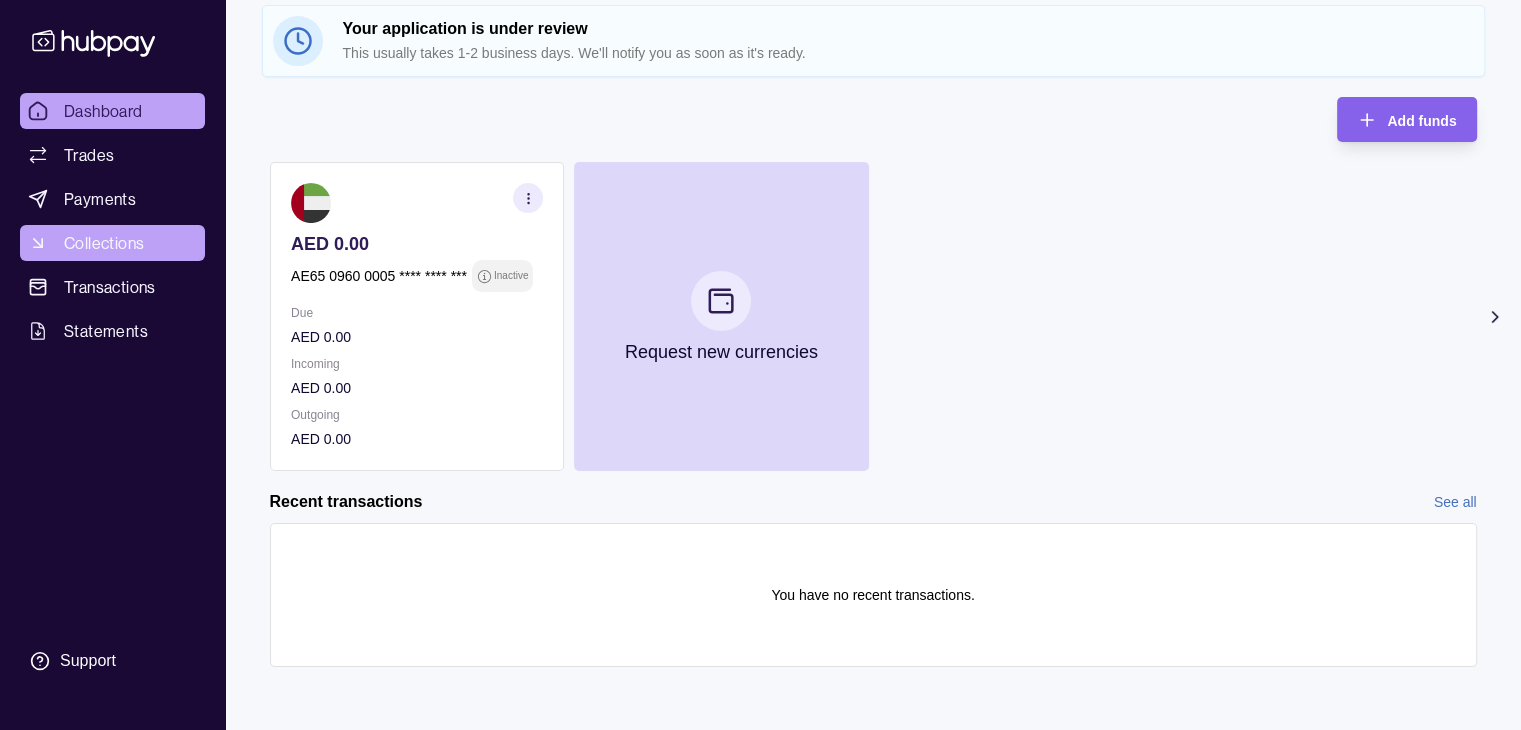 click on "Collections" at bounding box center [104, 243] 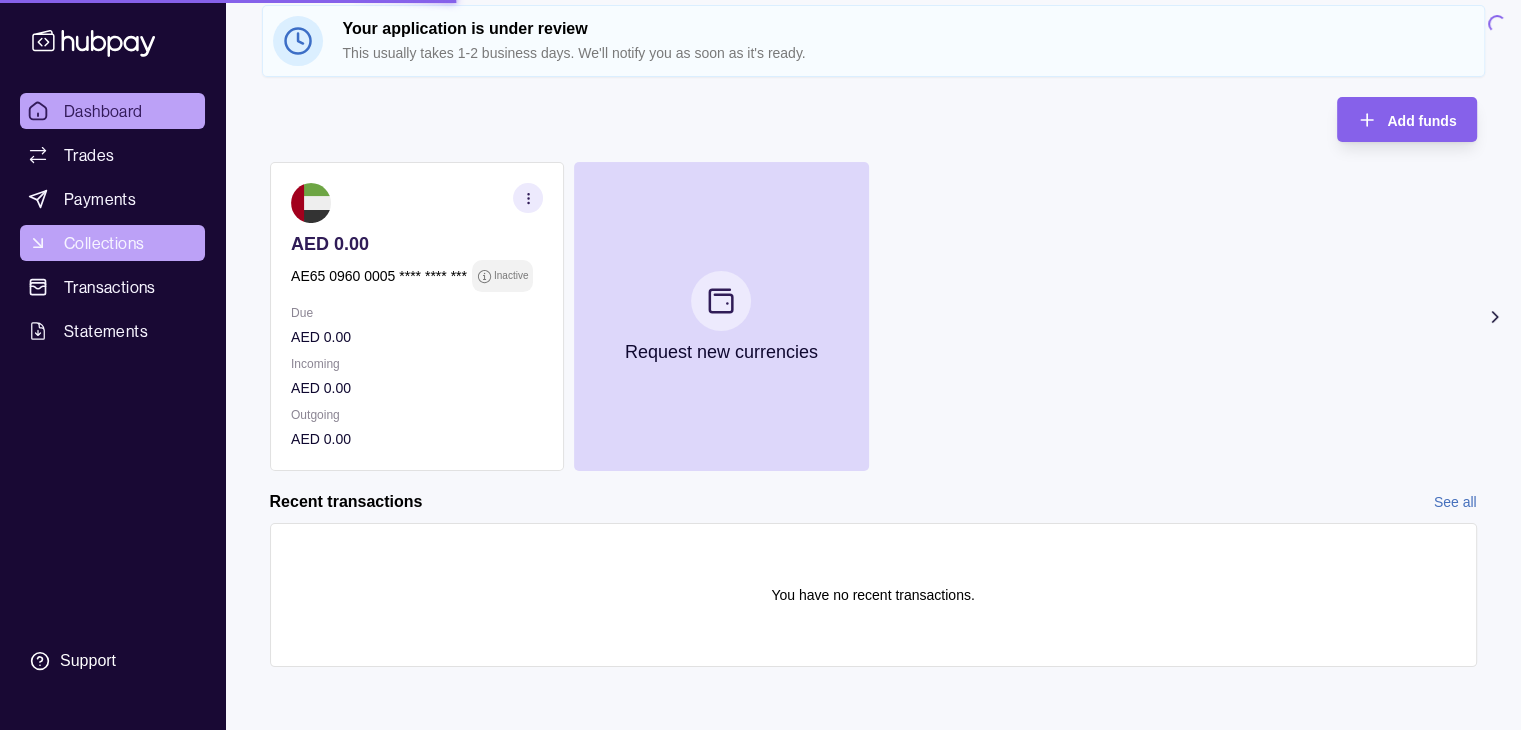 scroll, scrollTop: 0, scrollLeft: 0, axis: both 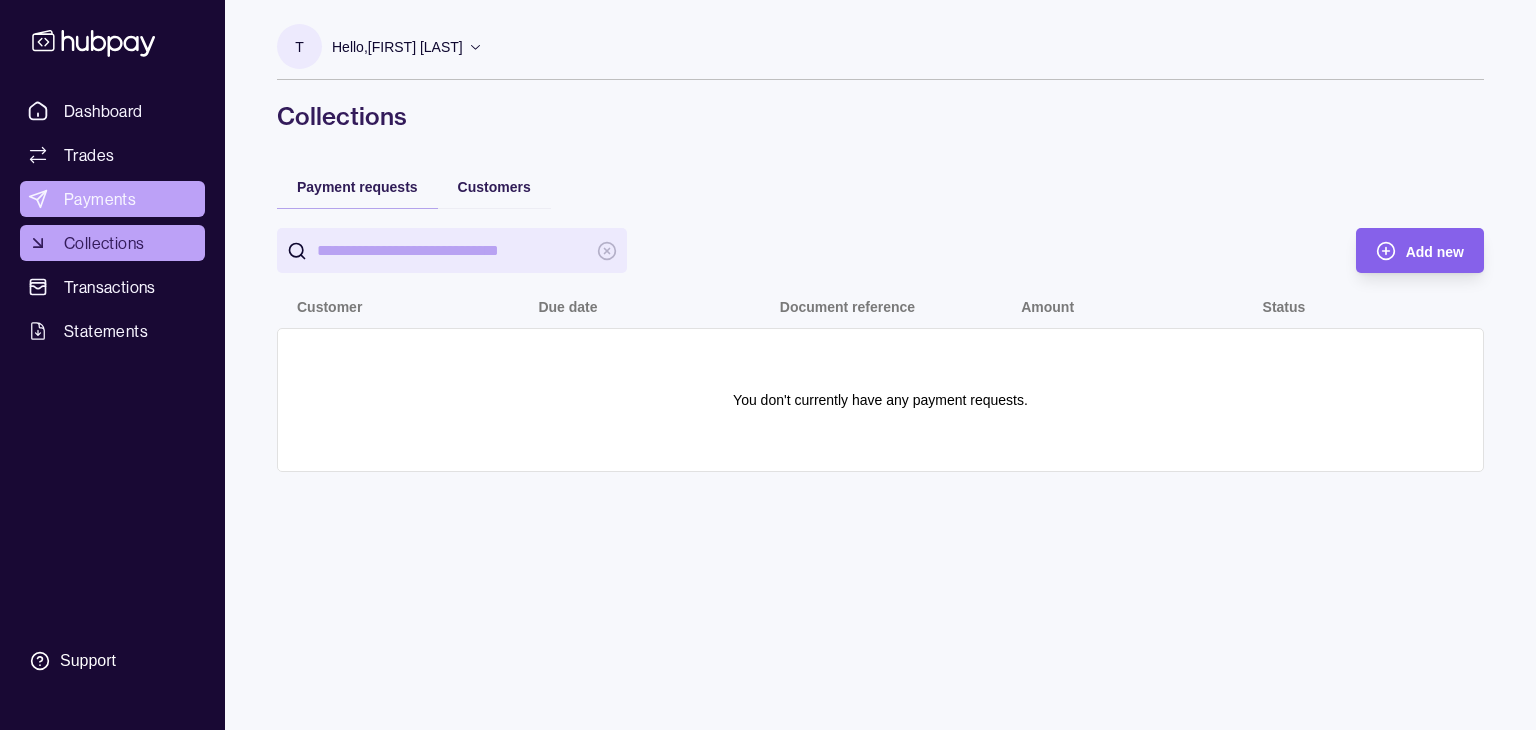 click on "Payments" at bounding box center (100, 199) 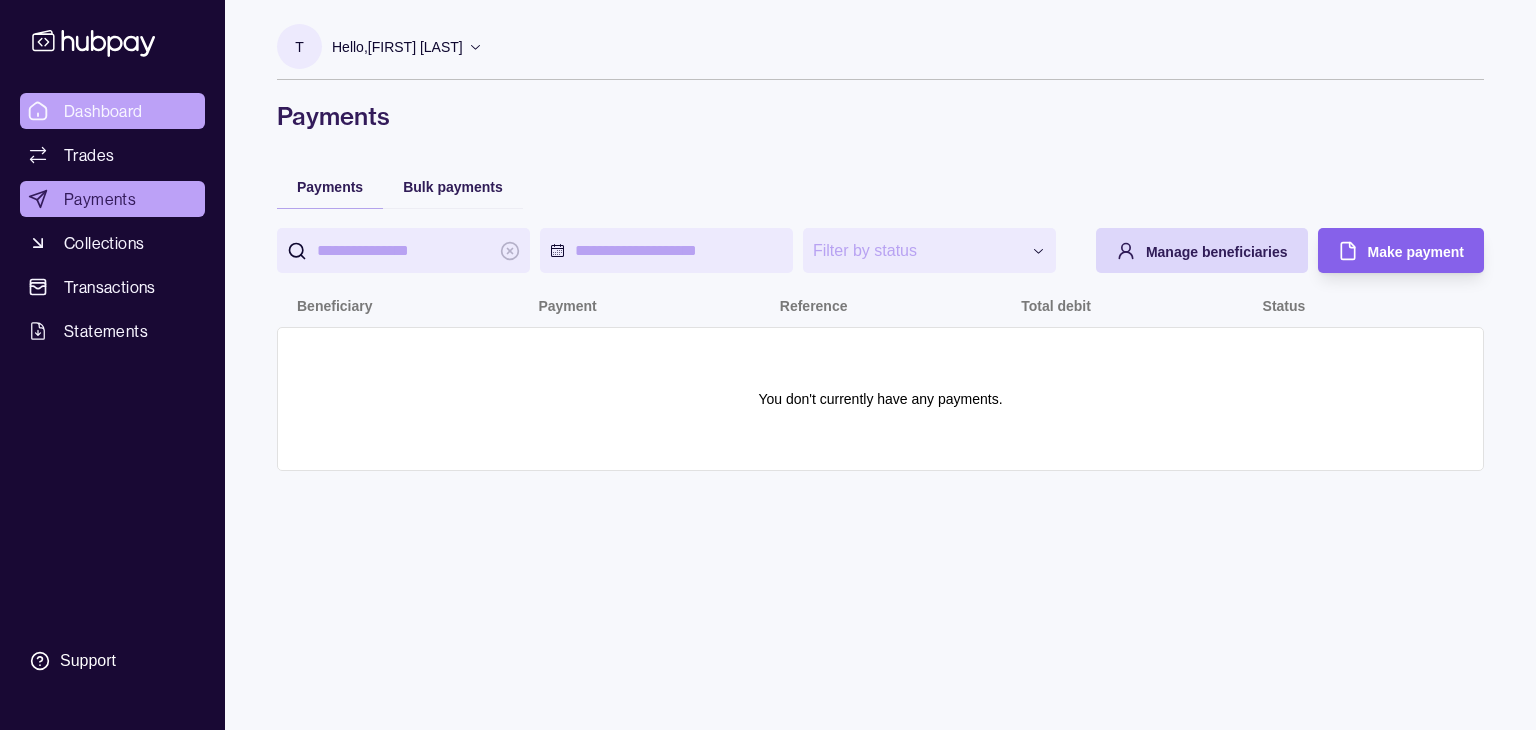 click on "Dashboard" at bounding box center (103, 111) 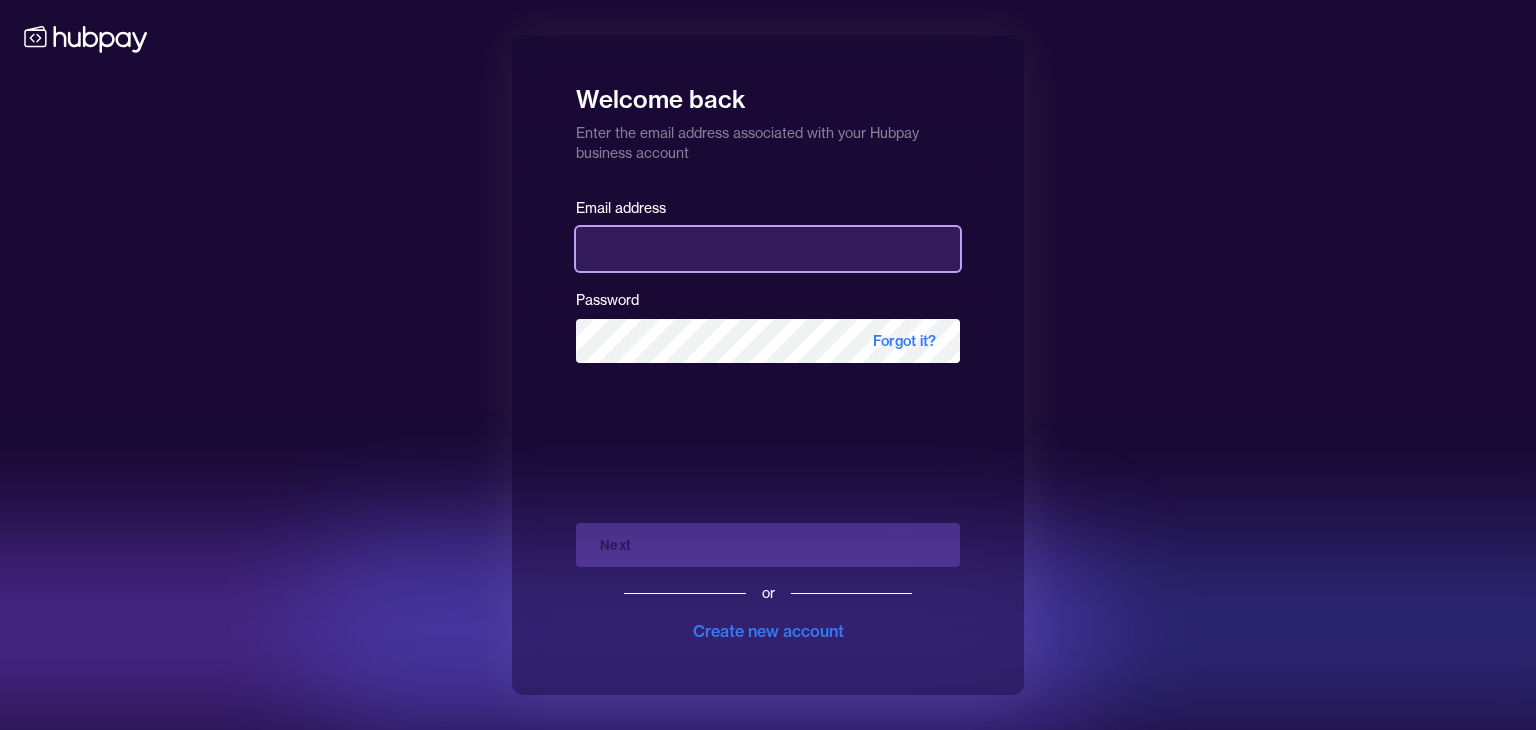 click at bounding box center [768, 249] 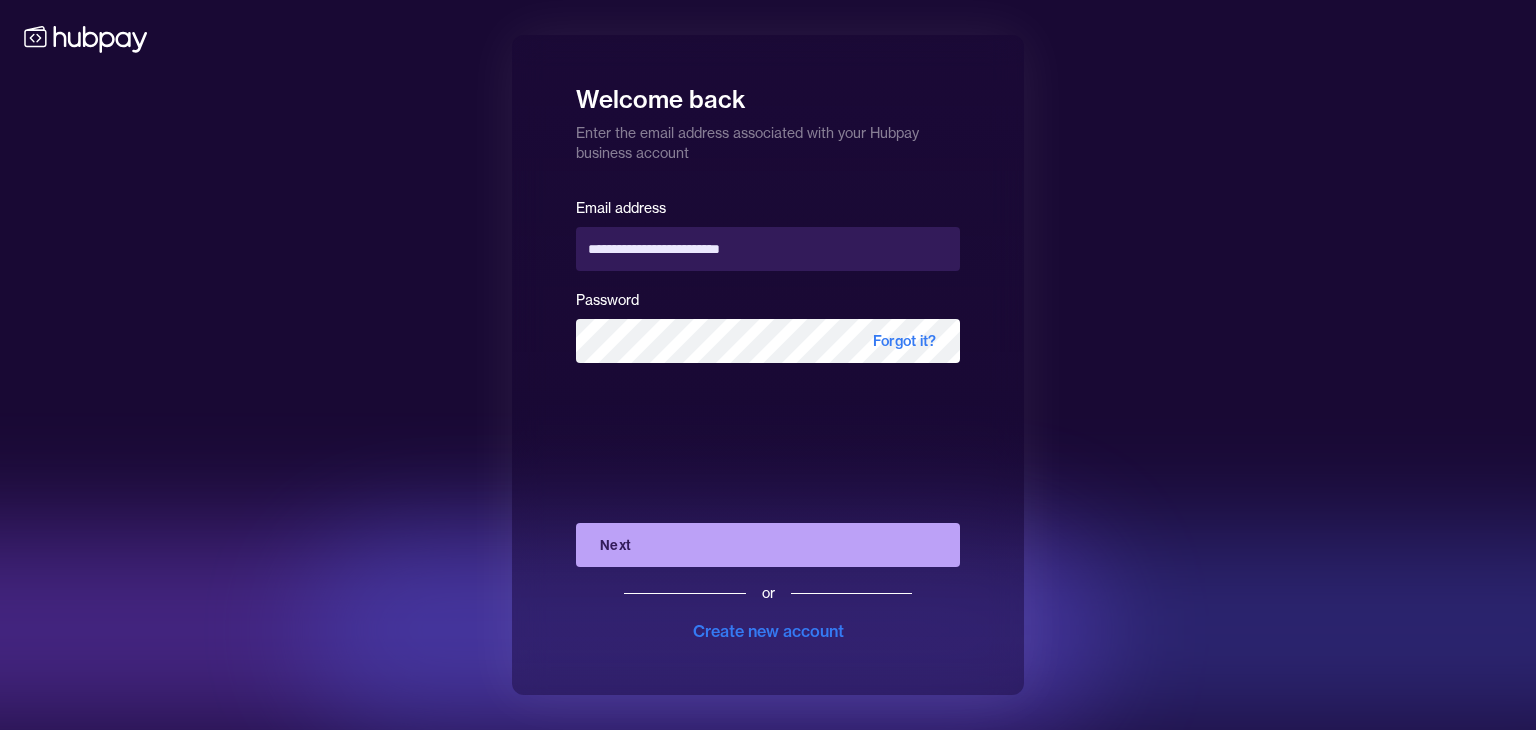 click on "Next" at bounding box center (768, 545) 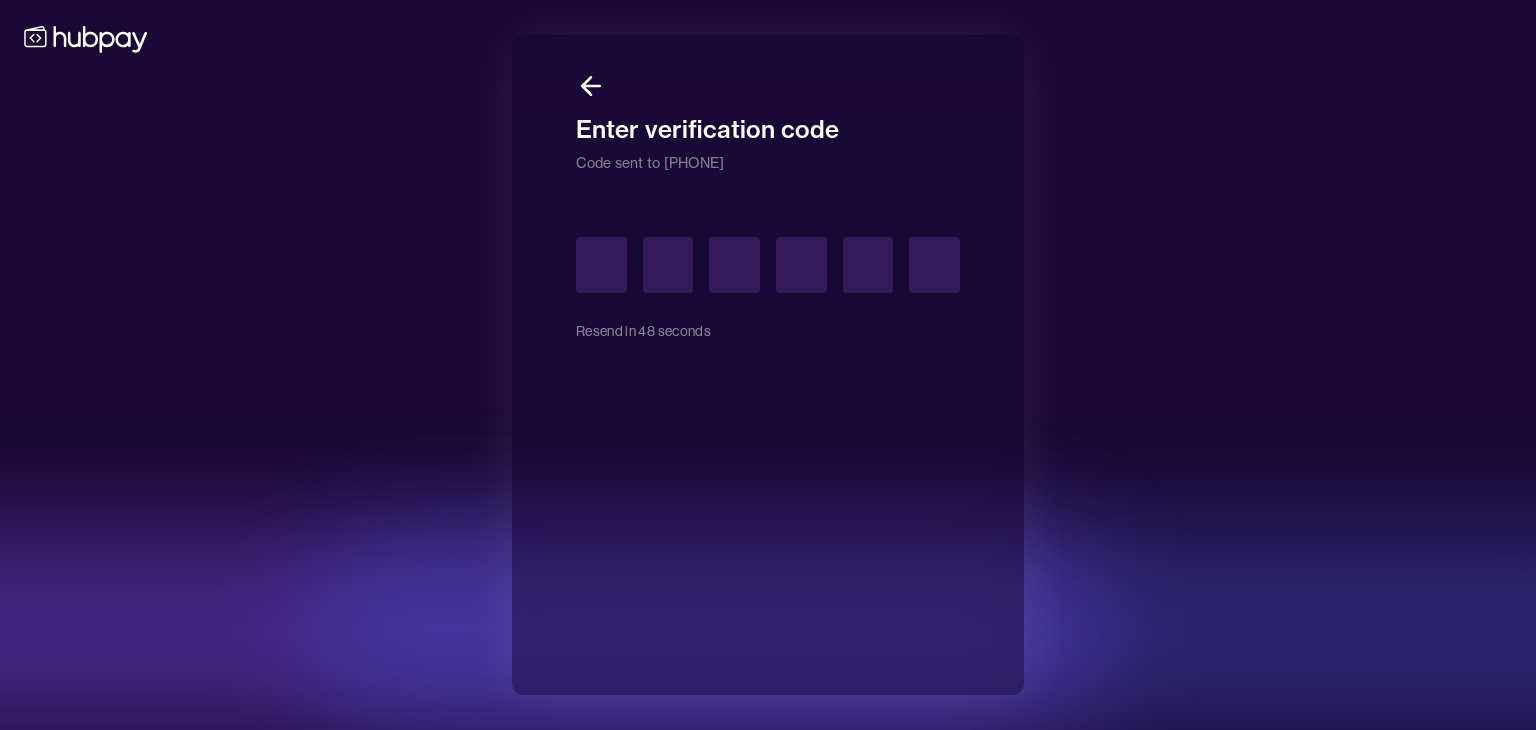 click at bounding box center (601, 265) 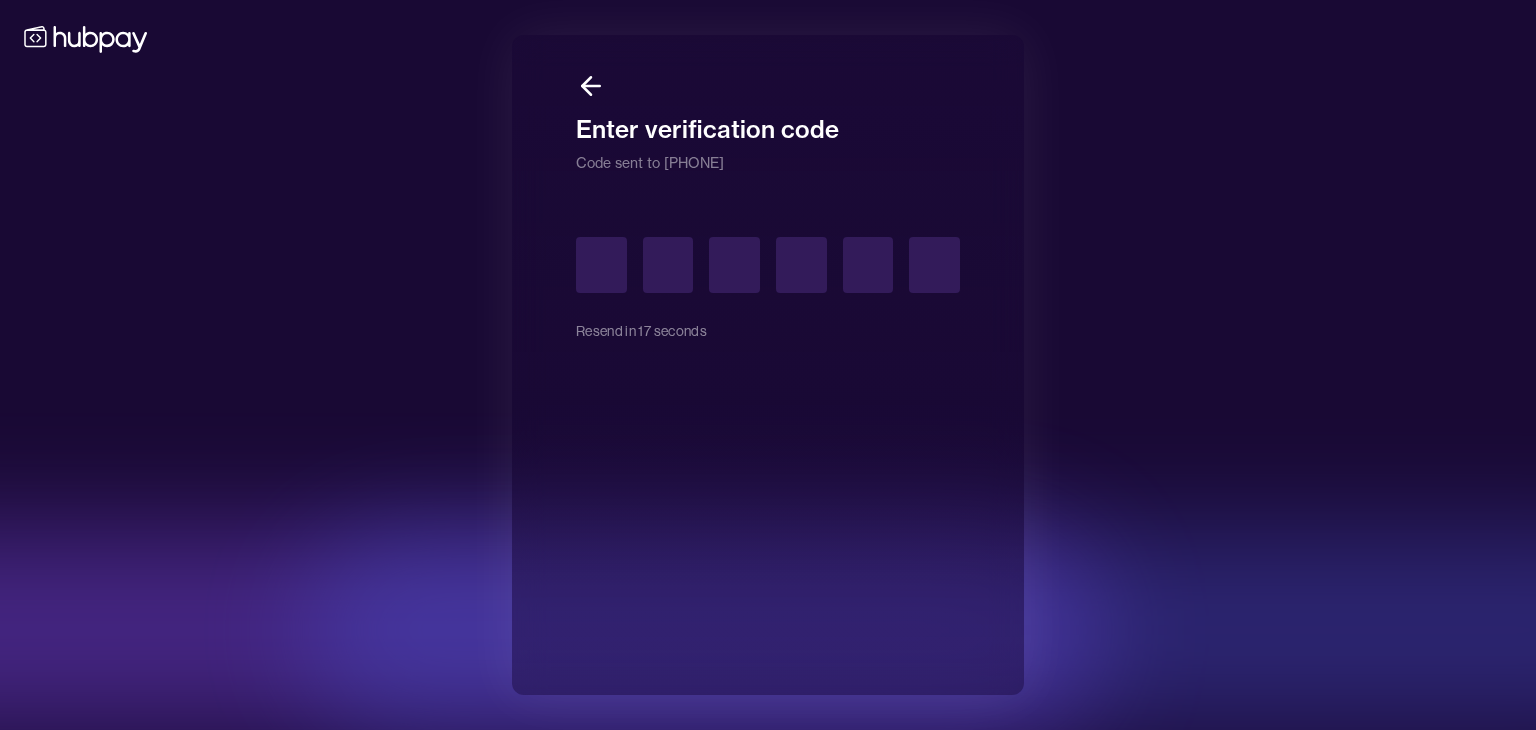 type on "*" 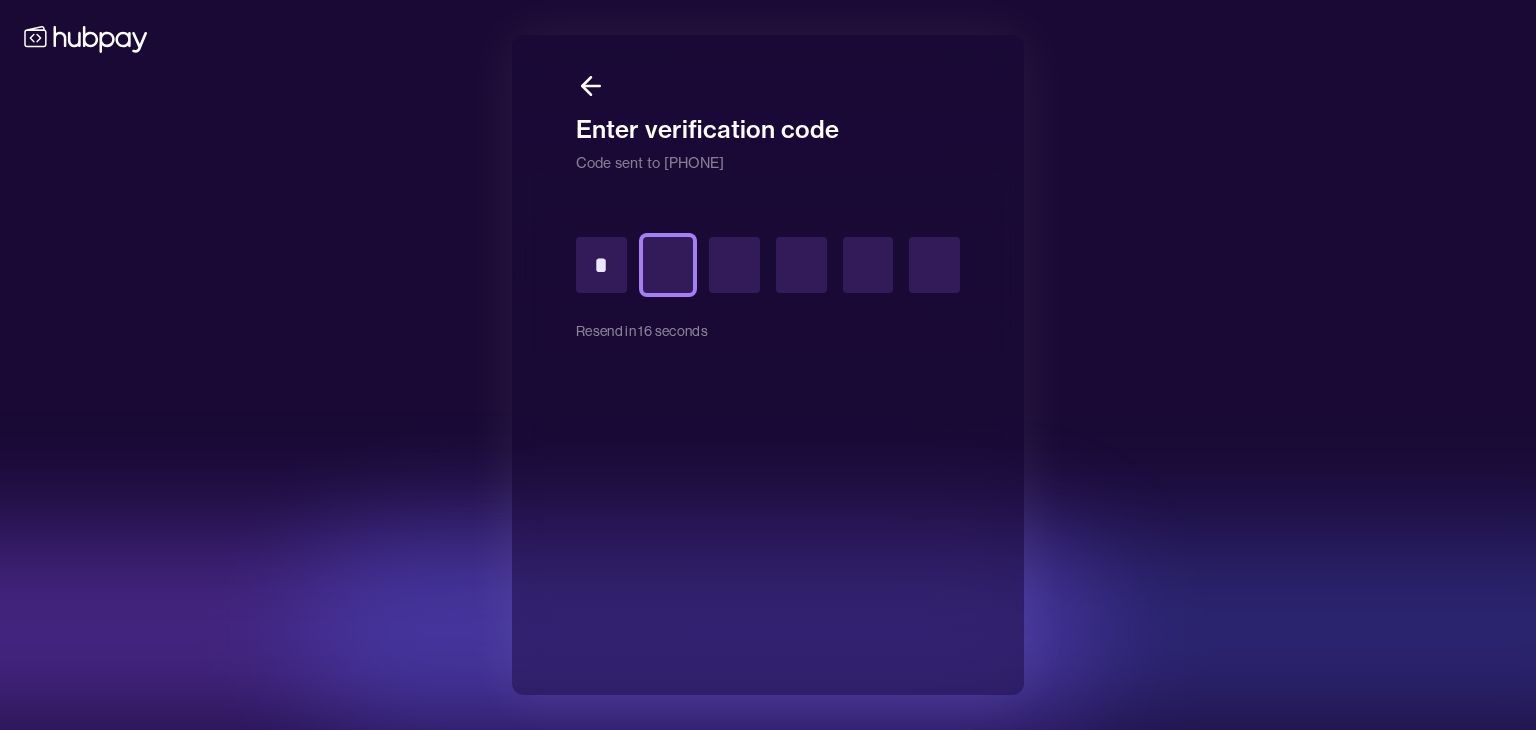 type on "*" 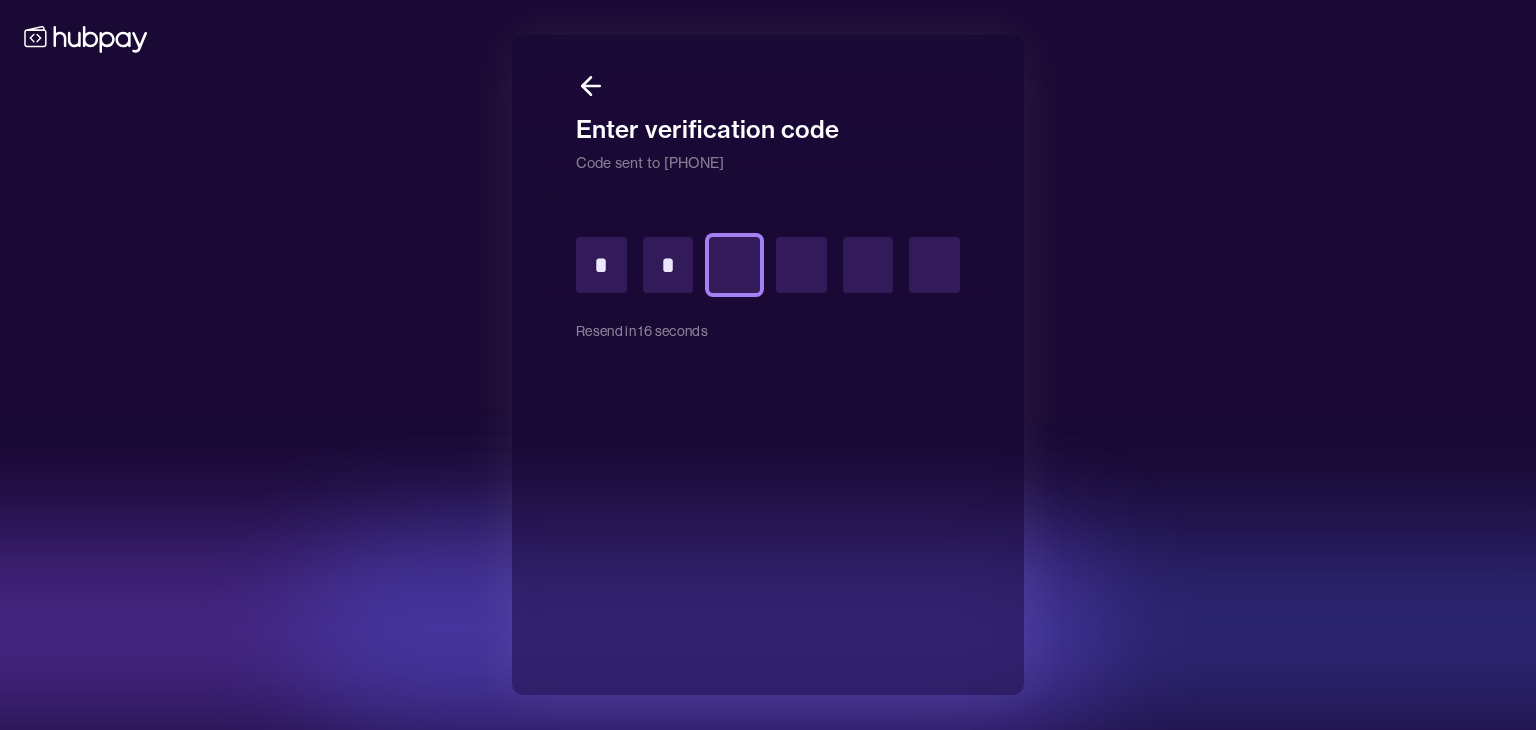 type on "*" 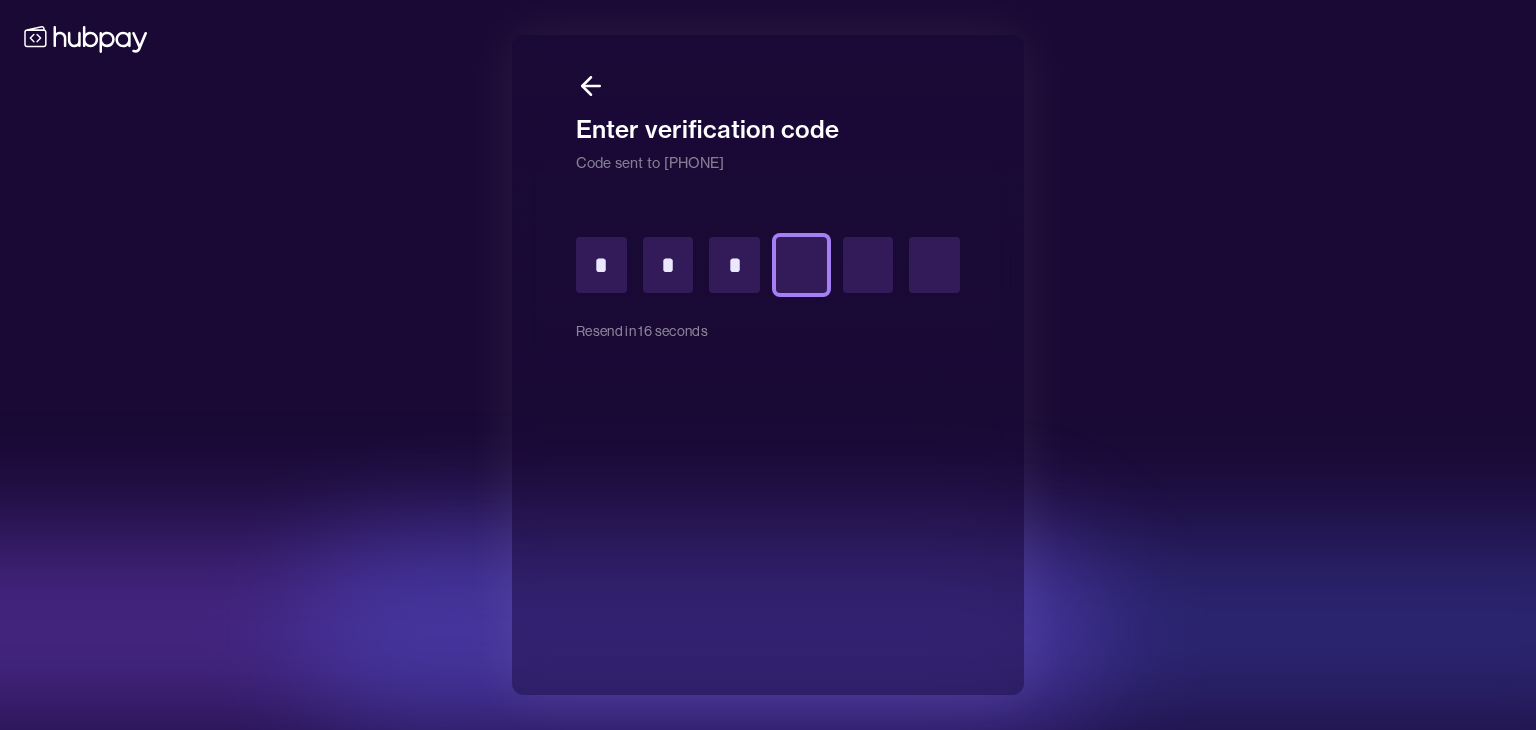 type on "*" 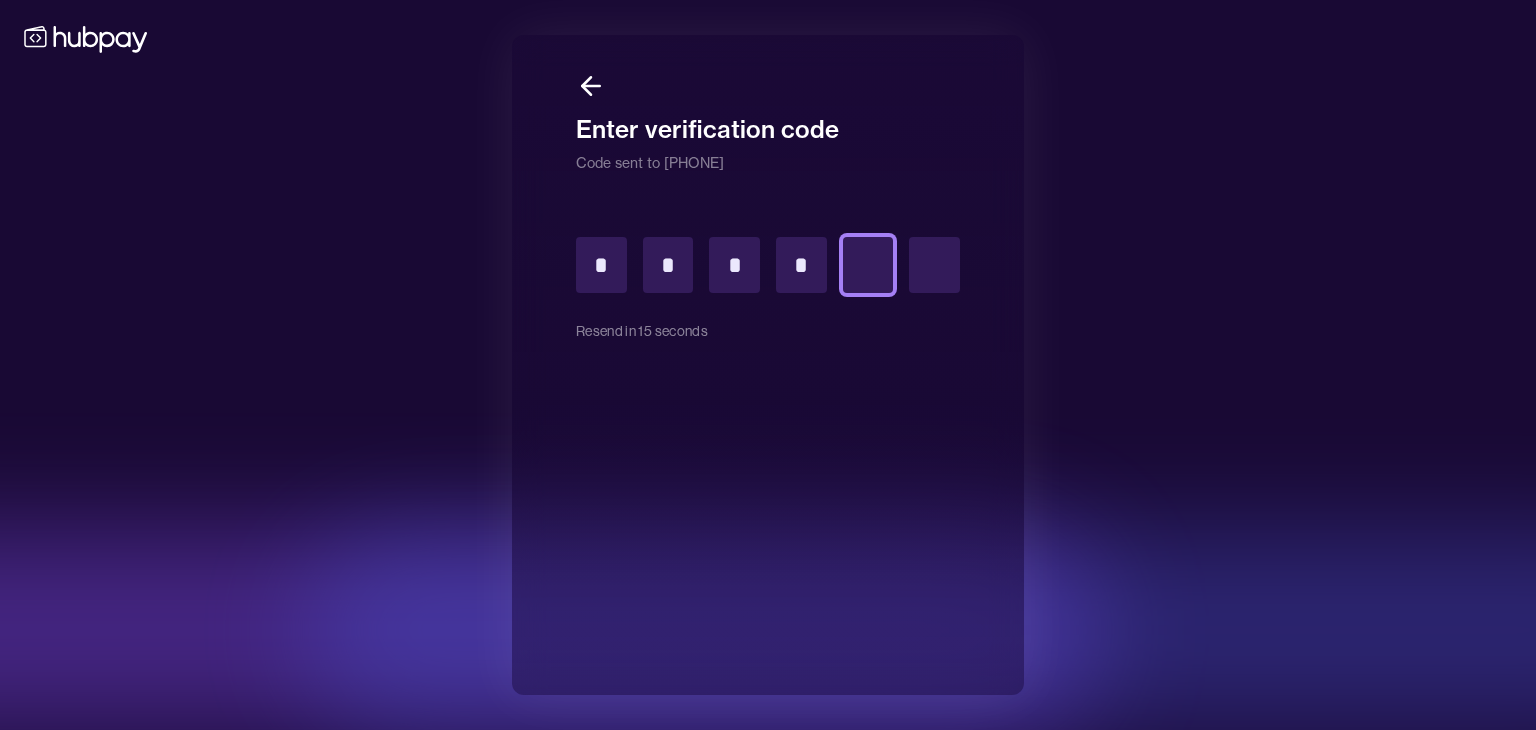 type on "*" 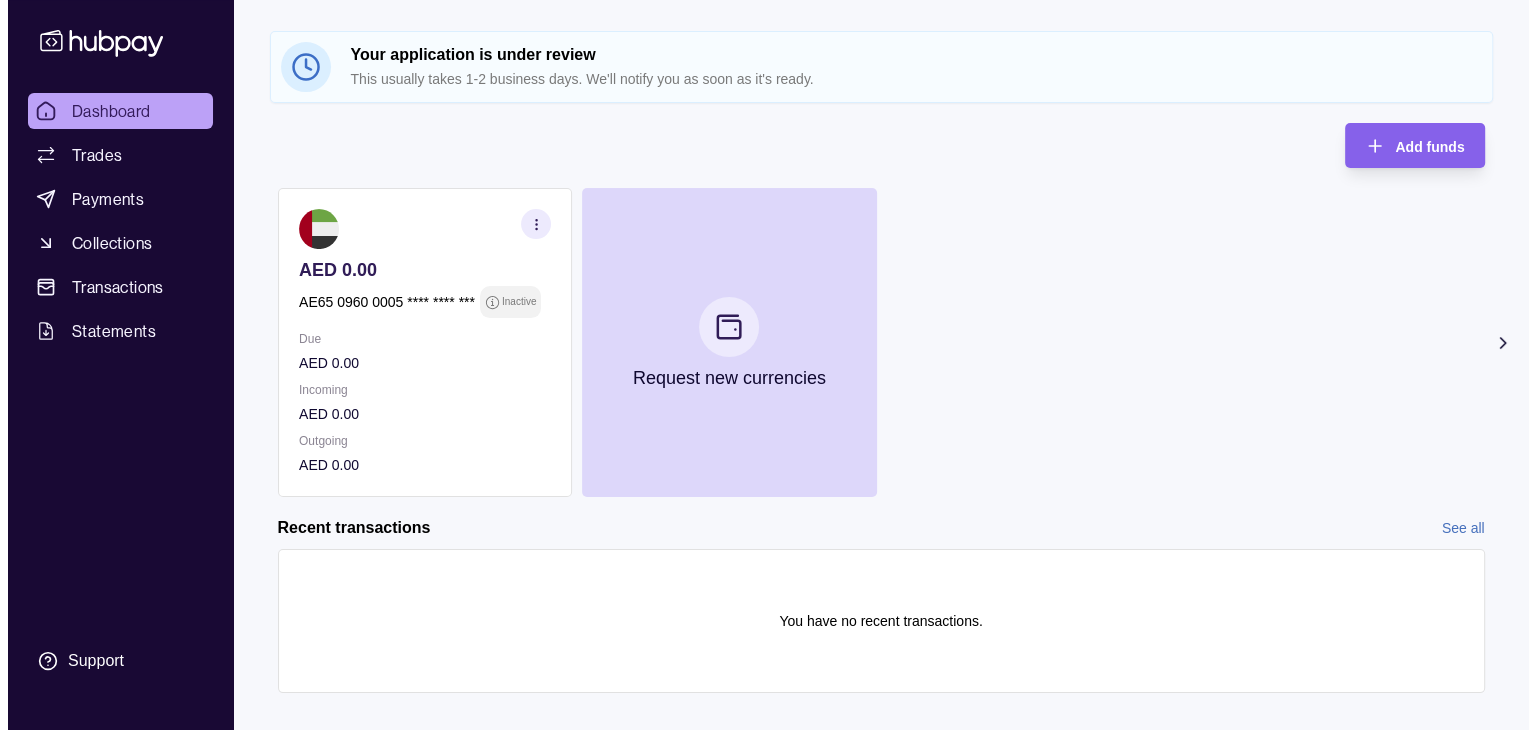scroll, scrollTop: 159, scrollLeft: 0, axis: vertical 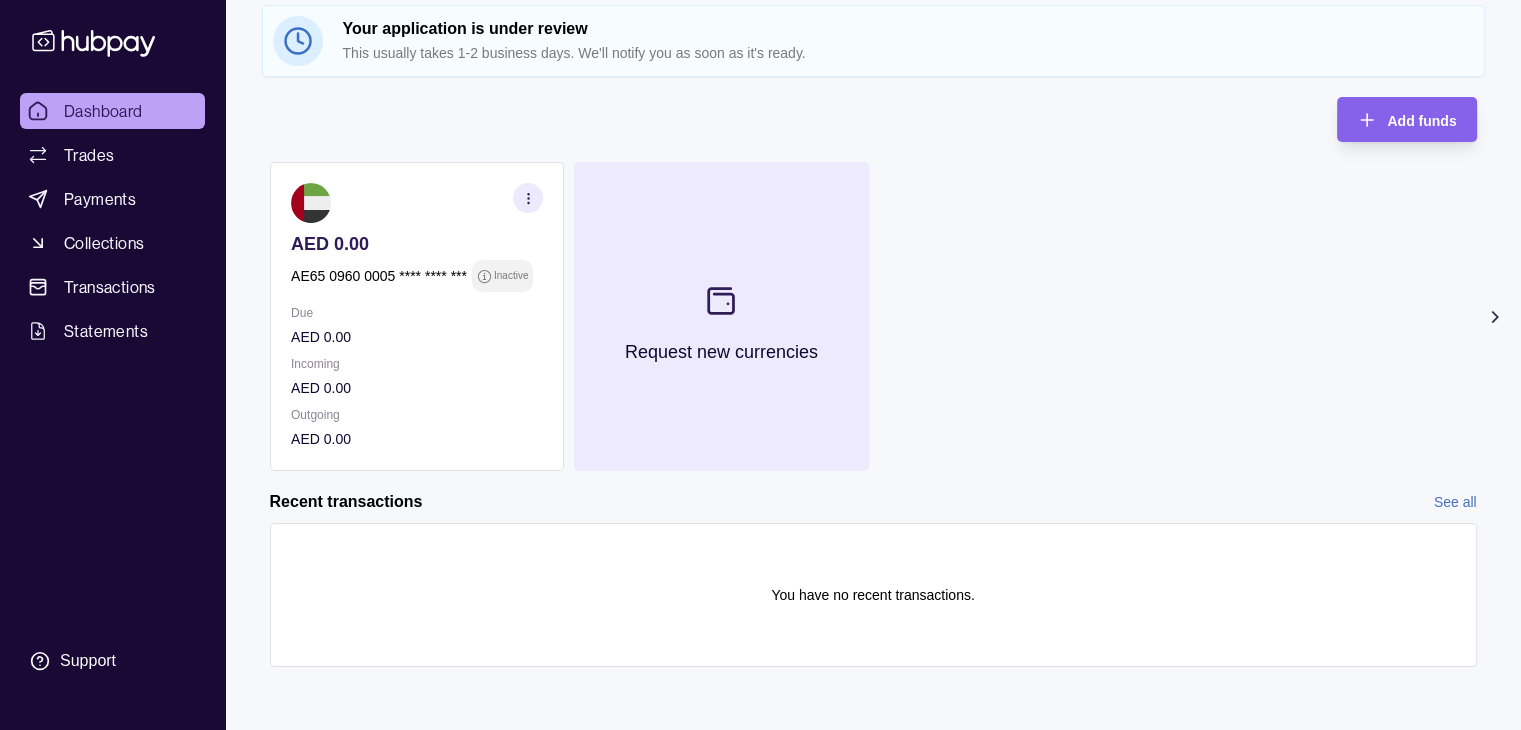click at bounding box center [721, 301] 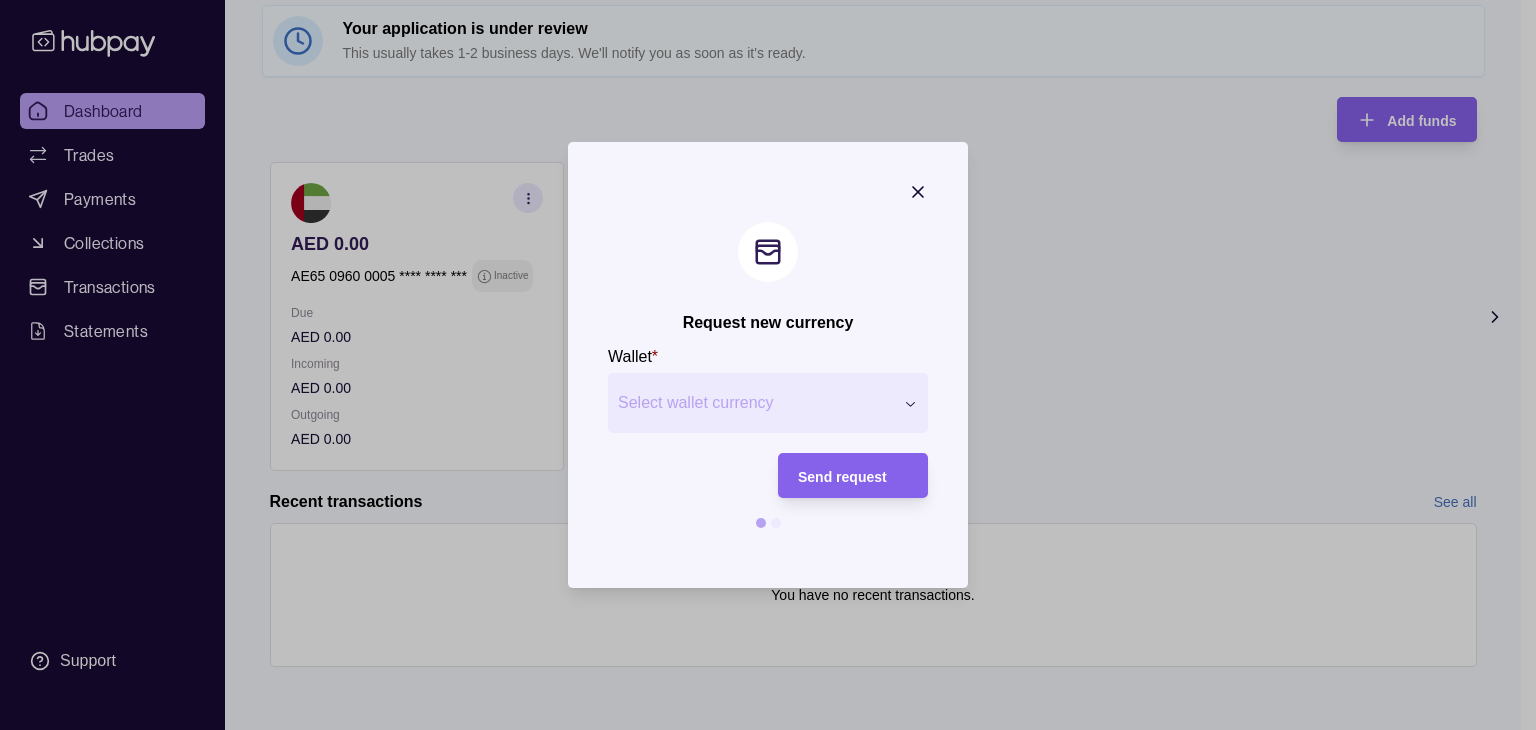 click on "Request new currency Wallet  * Select wallet currency *** *** *** *** *** *** *** *** *** *** *** *** *** *** *** *** *** *** *** *** *** *** *** *** *** *** *** *** *** *** *** *** *** *** *** *** *** *** *** *** *** *** *** *** *** Send request" at bounding box center [760, 731] 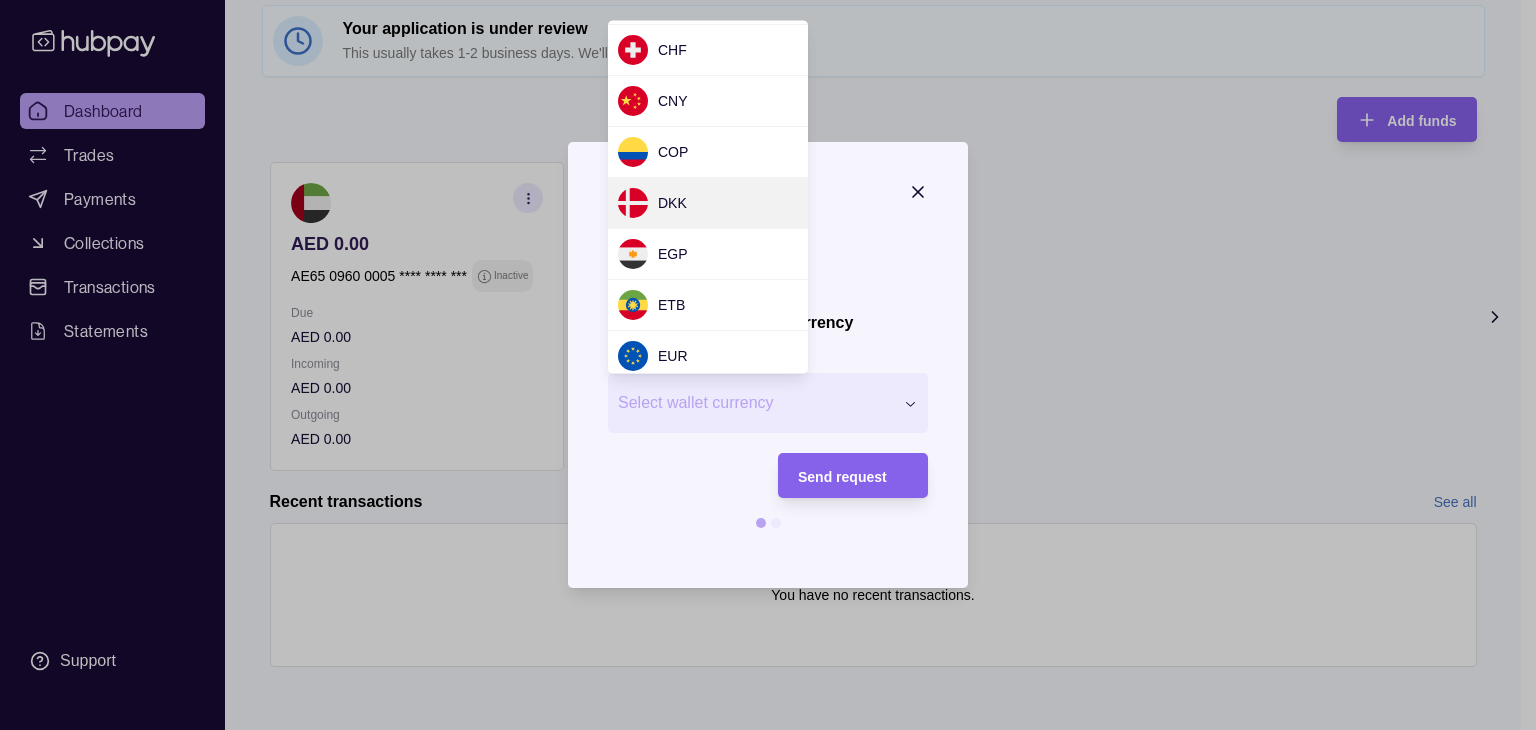 scroll, scrollTop: 300, scrollLeft: 0, axis: vertical 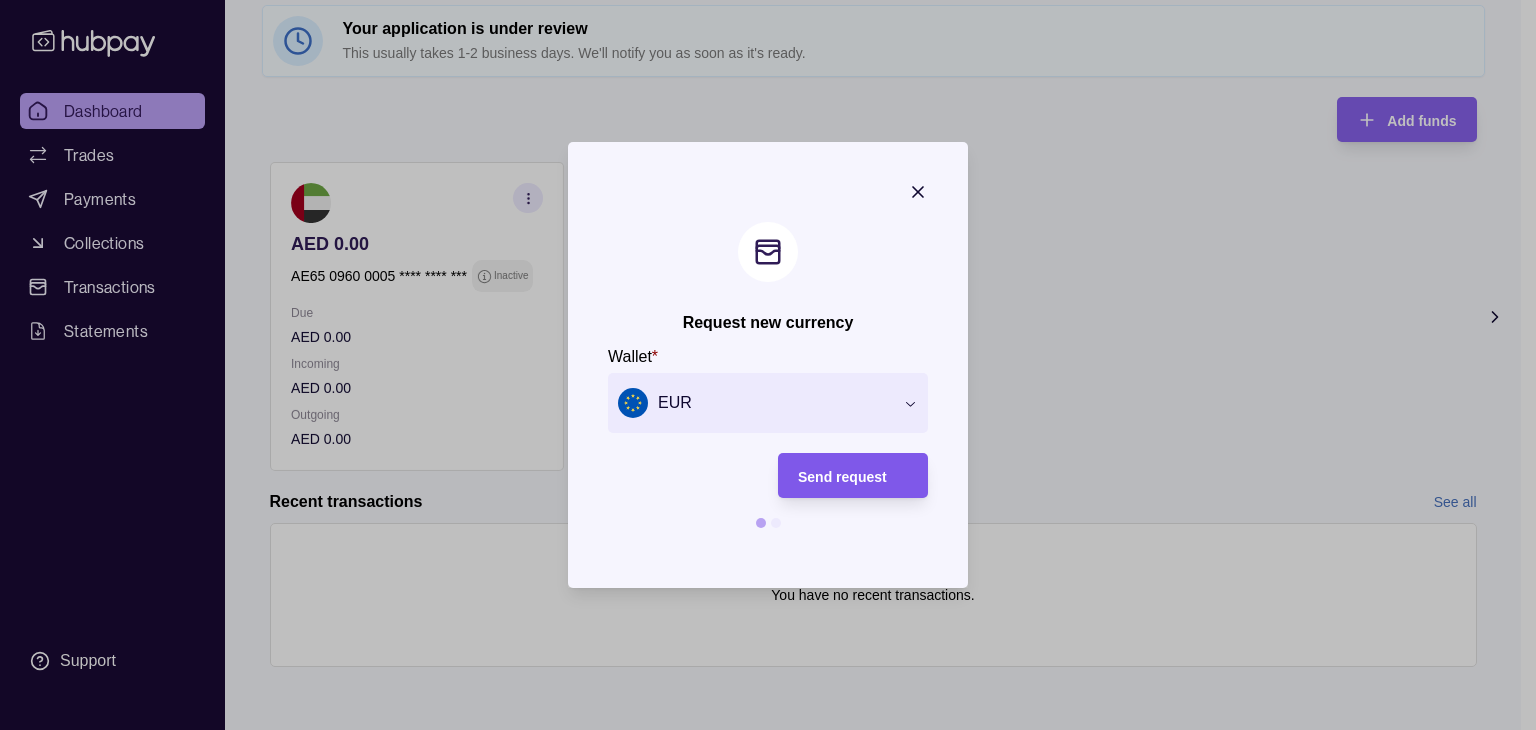 click on "Send request" at bounding box center [853, 476] 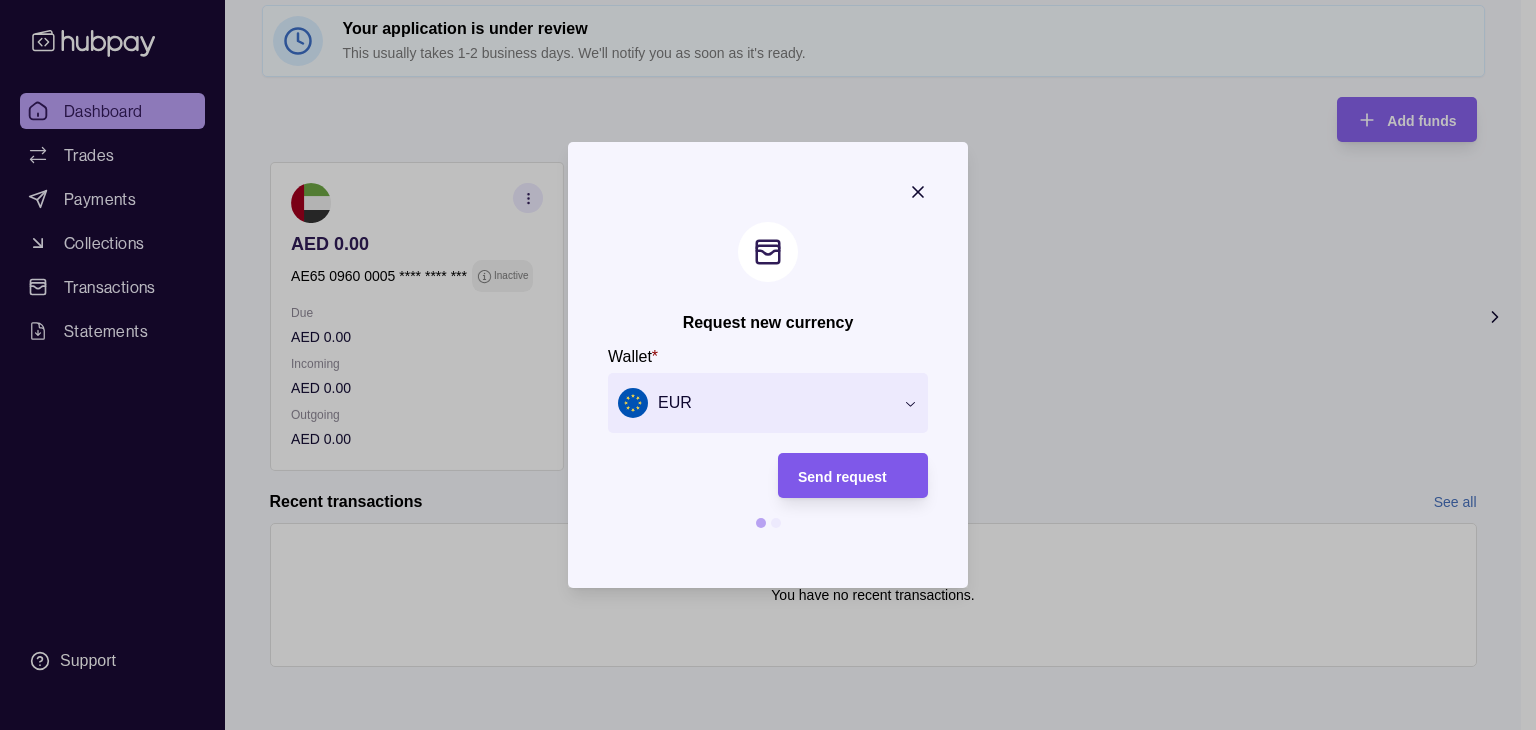click on "Send request" at bounding box center (842, 477) 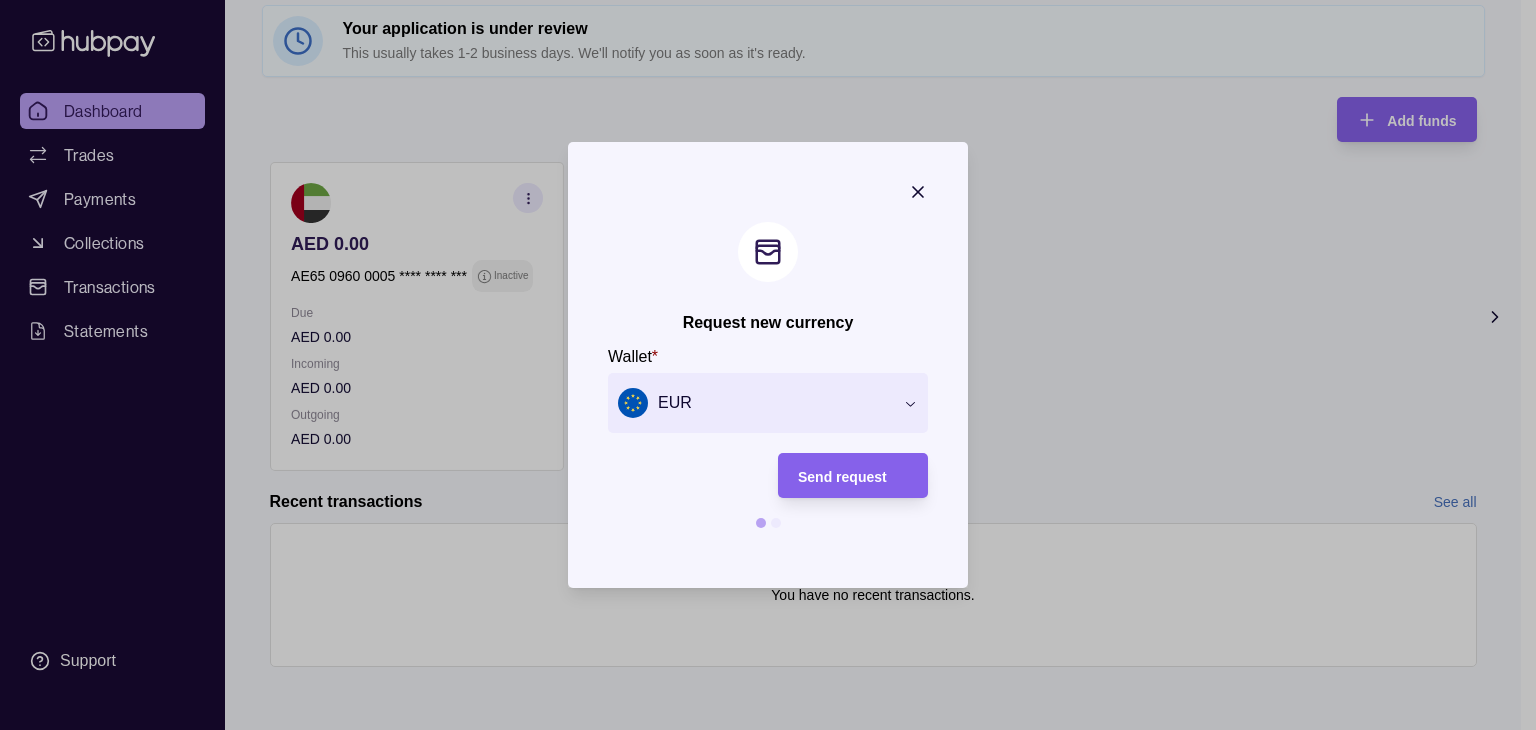 click on "Request new currency Wallet  * EUR *** *** *** *** *** *** *** *** *** *** *** *** *** *** *** *** *** *** *** *** *** *** *** *** *** *** *** *** *** *** *** *** *** *** *** *** *** *** *** *** *** *** *** *** *** Send request" at bounding box center [760, 731] 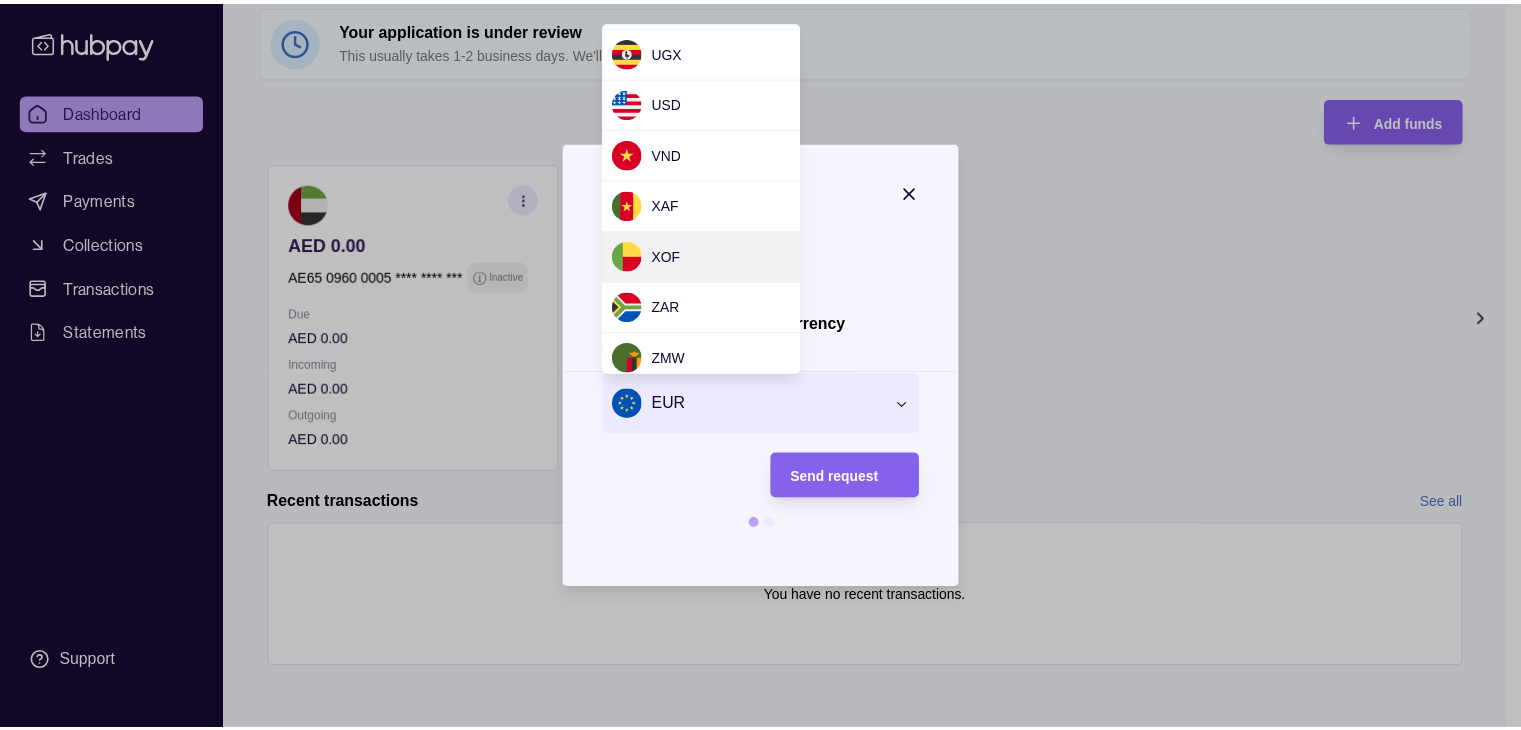 scroll, scrollTop: 1932, scrollLeft: 0, axis: vertical 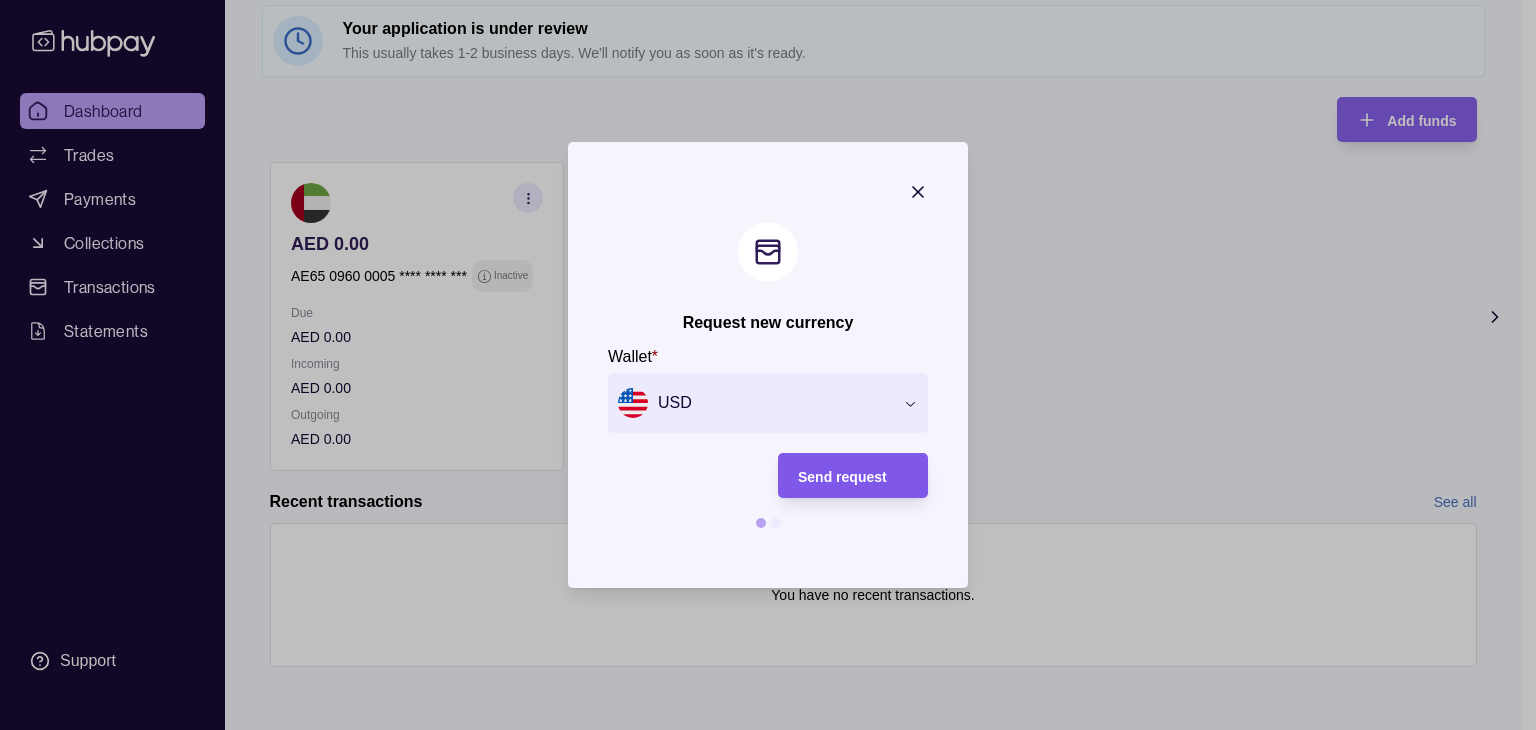 click on "Send request" at bounding box center (842, 477) 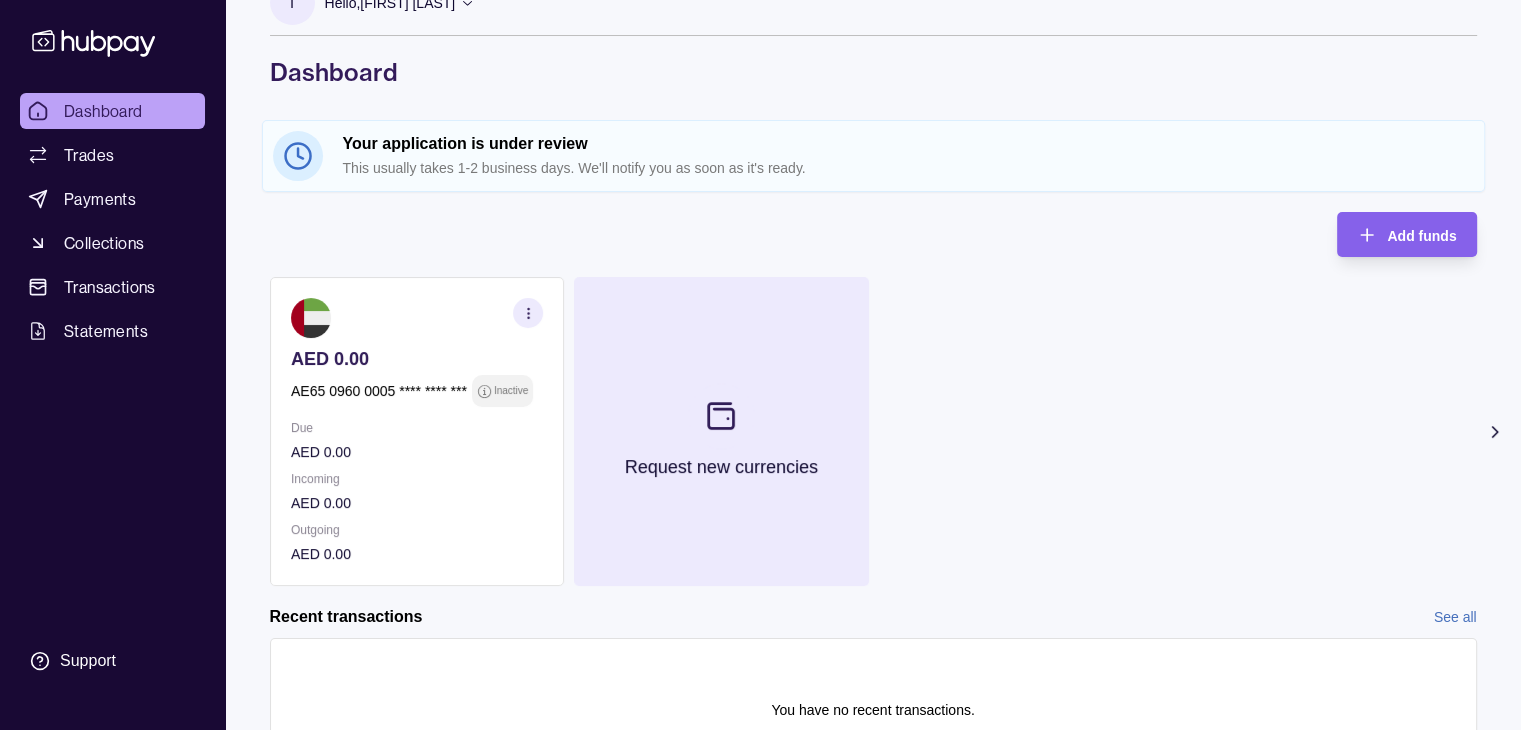 scroll, scrollTop: 159, scrollLeft: 0, axis: vertical 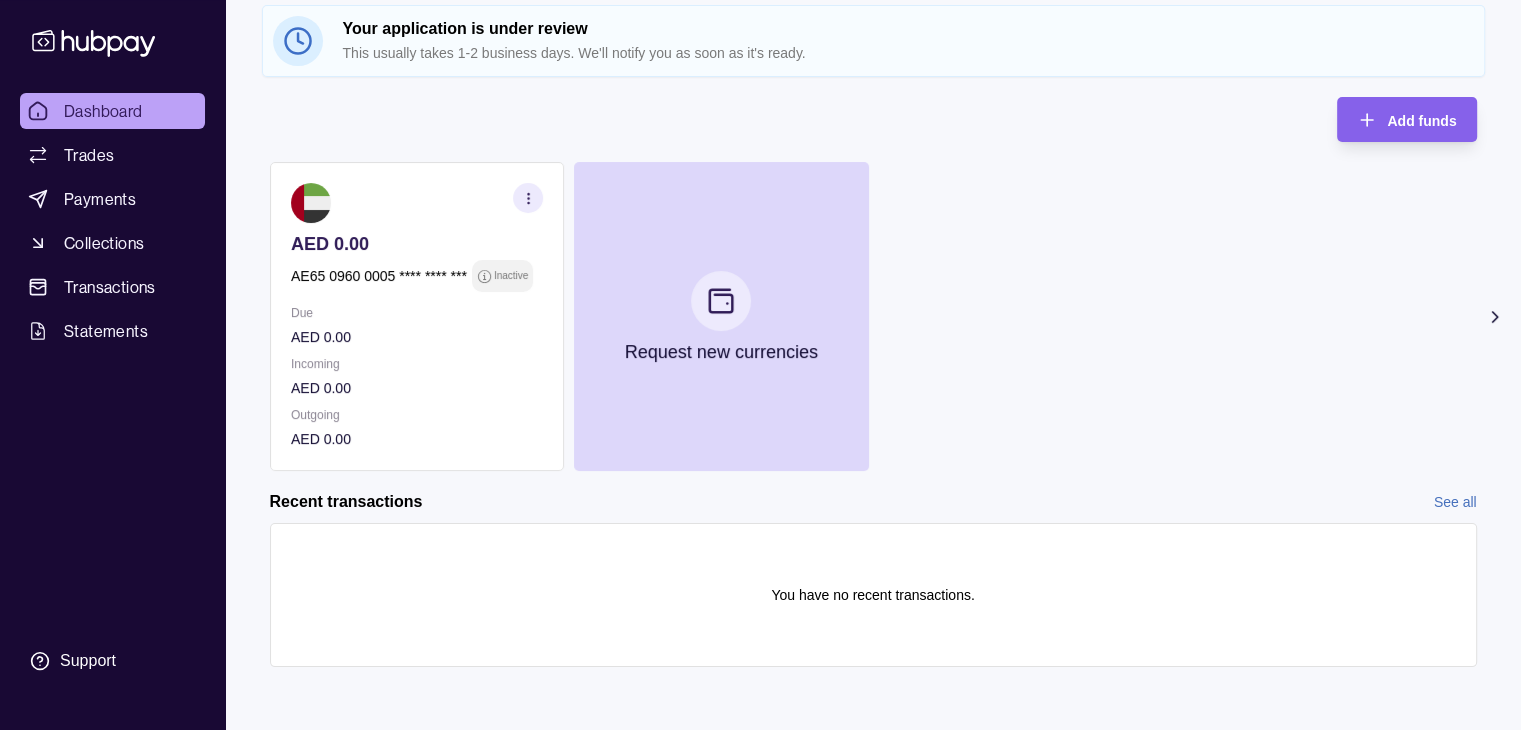 click on "Add funds AED 0.00 [ACCOUNT_NUMBER] Inactive Due AED 0.00 Incoming AED 0.00 Outgoing AED 0.00 Request new currencies" at bounding box center (873, 402) 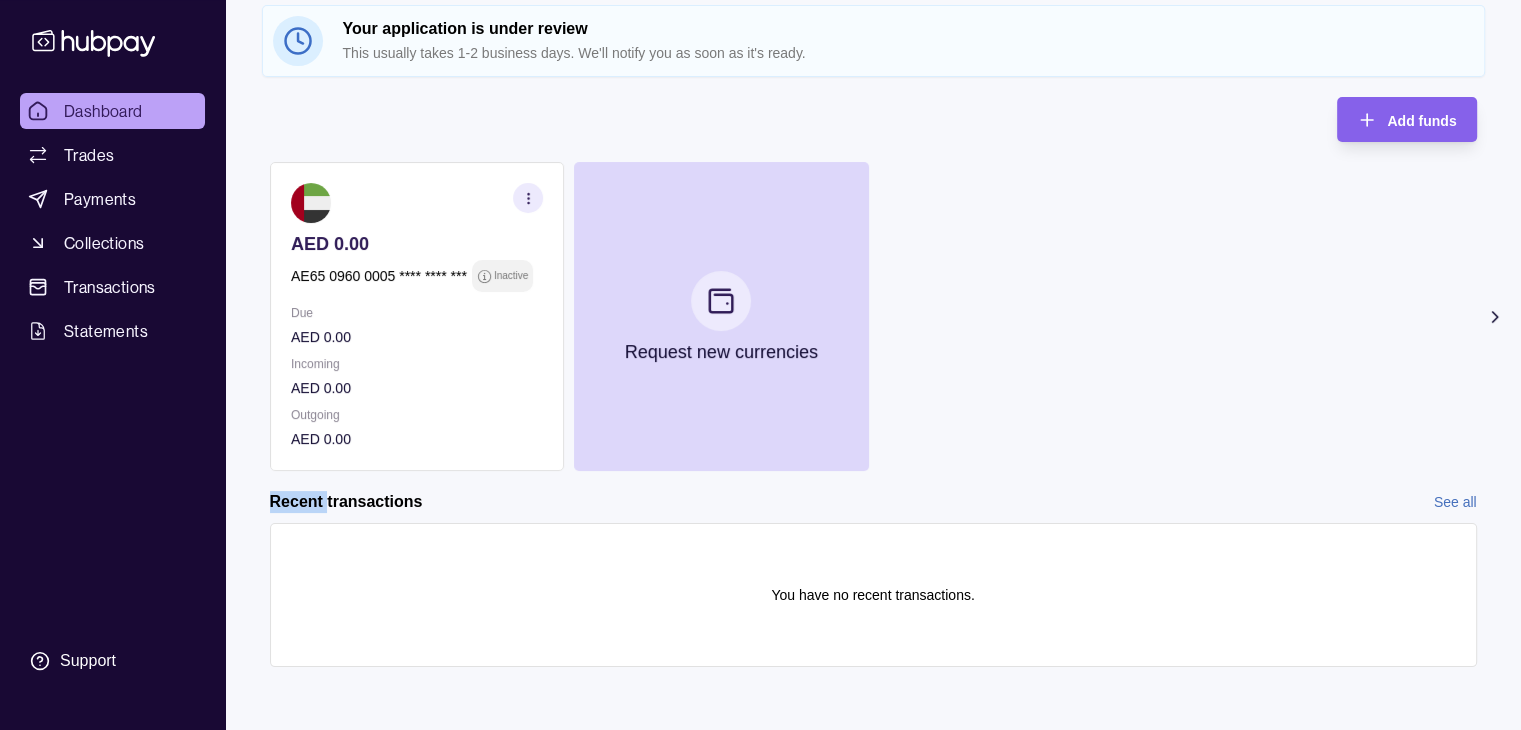 click 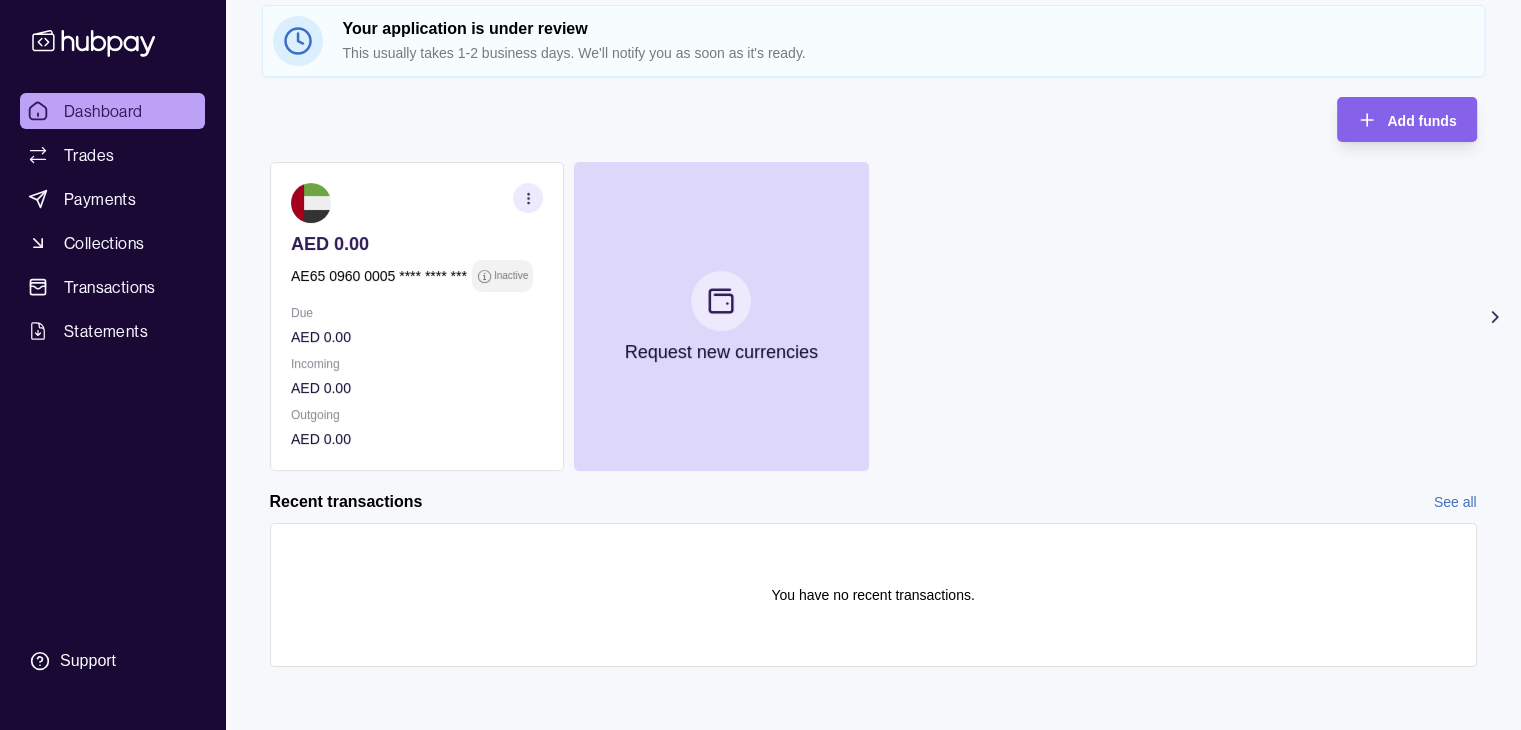 click on "Recent transactions See all Details Amount You have no recent transactions." at bounding box center (873, 579) 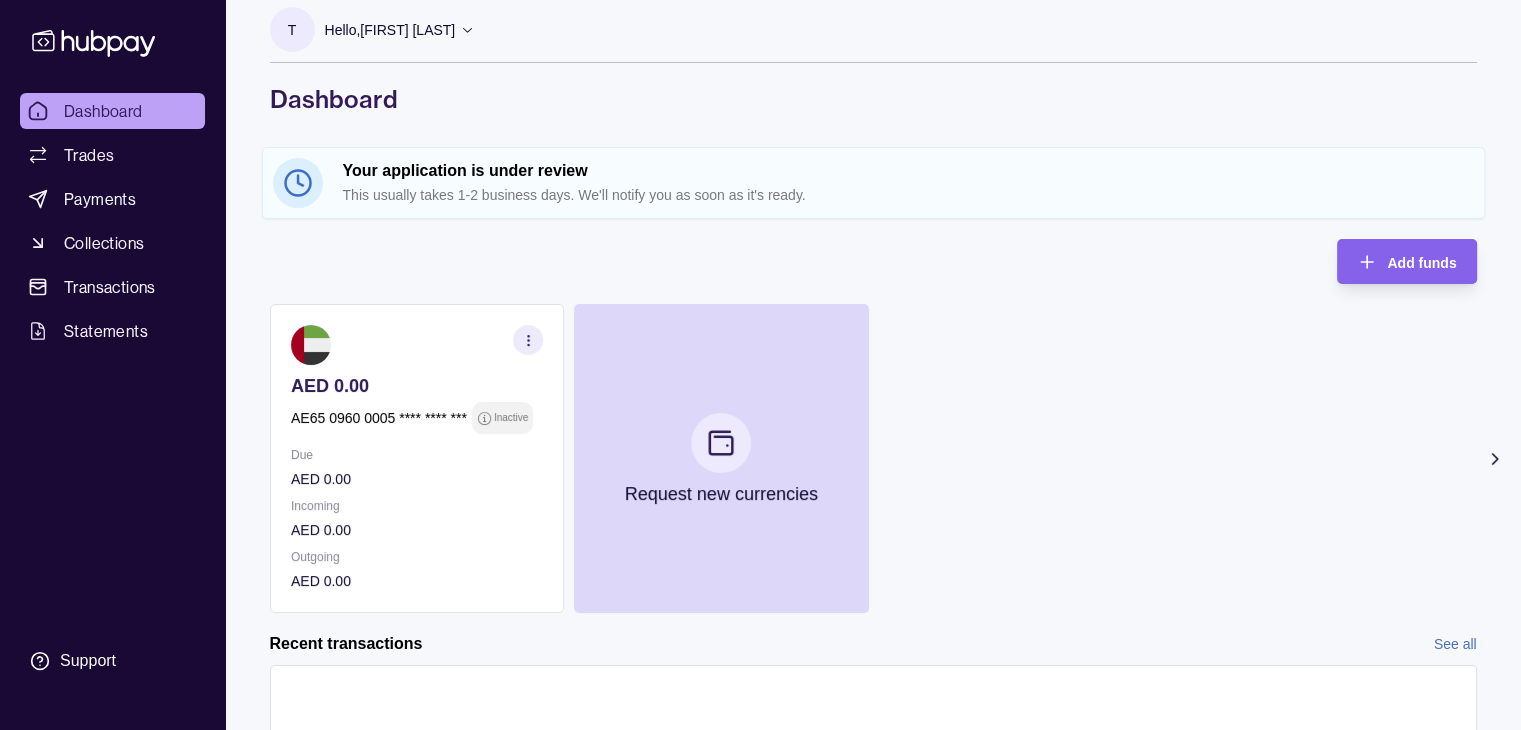 scroll, scrollTop: 0, scrollLeft: 0, axis: both 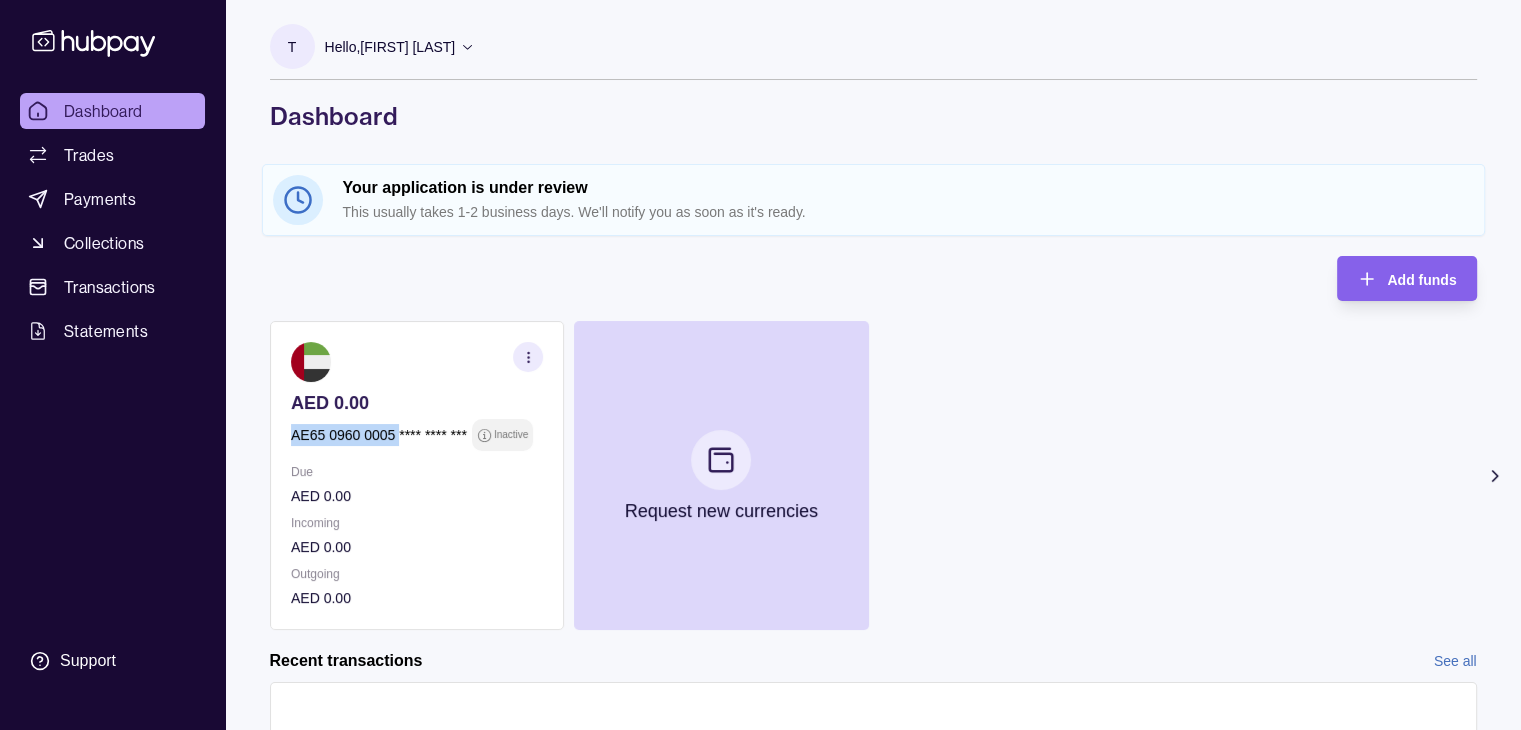 click on "AED 0.00 [ACCOUNT_NUMBER] Inactive" at bounding box center [417, 421] 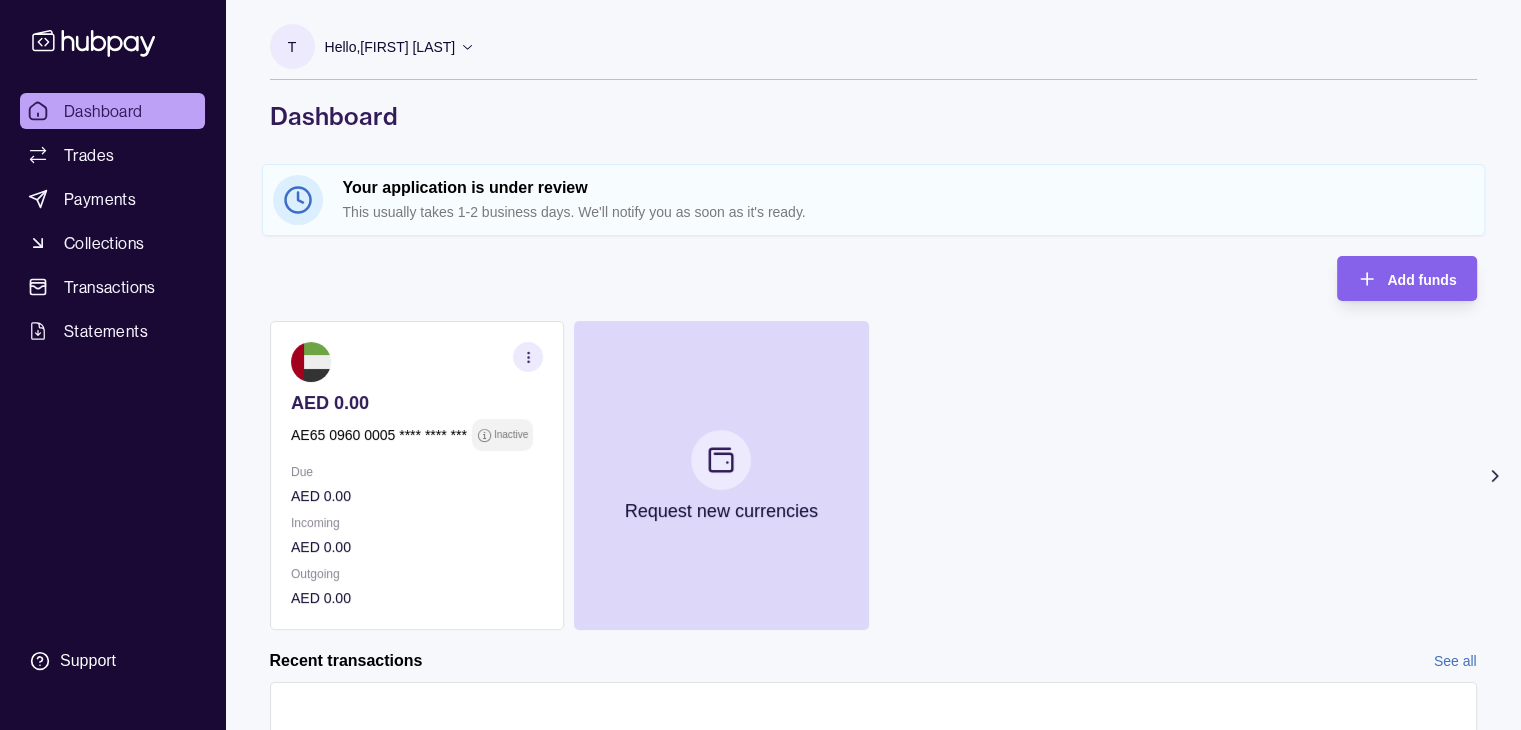 click on "AE65 0960 0005 **** **** ***" at bounding box center [379, 435] 